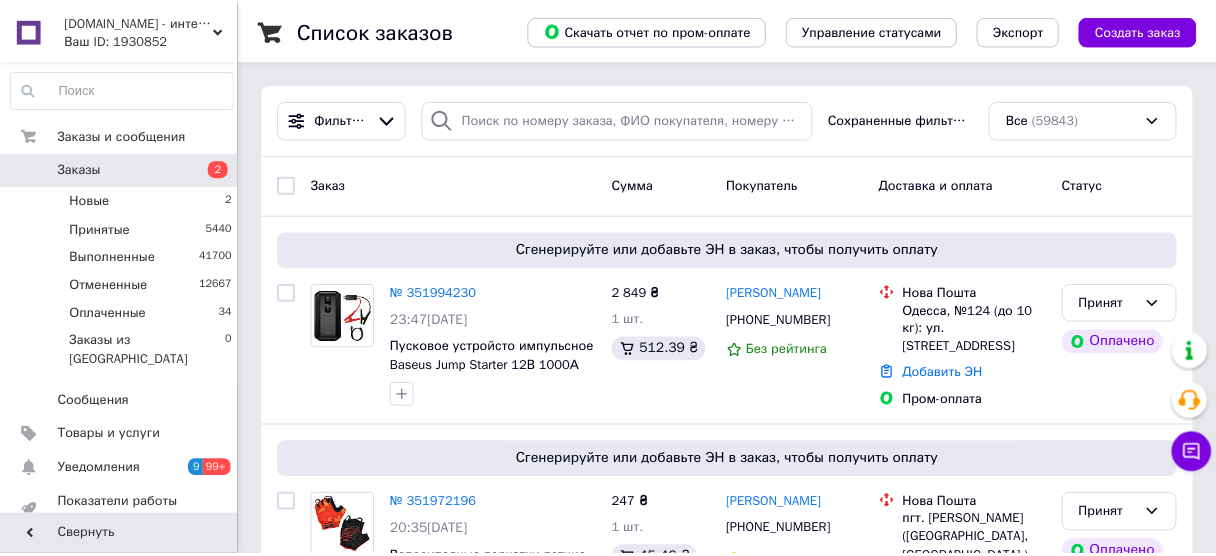 scroll, scrollTop: 0, scrollLeft: 0, axis: both 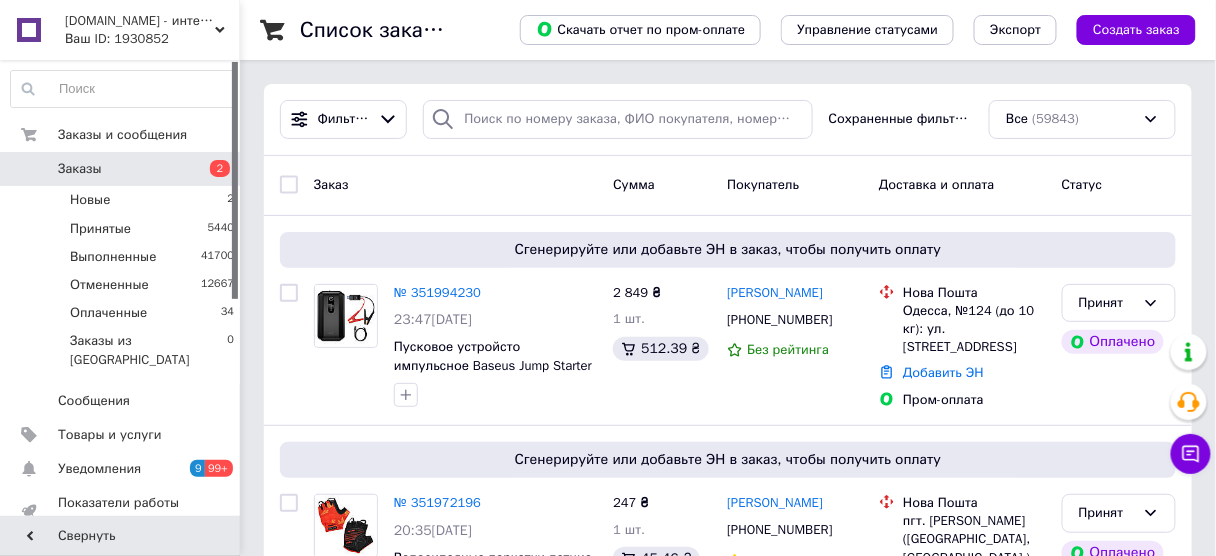 click on "Заказы" at bounding box center (121, 169) 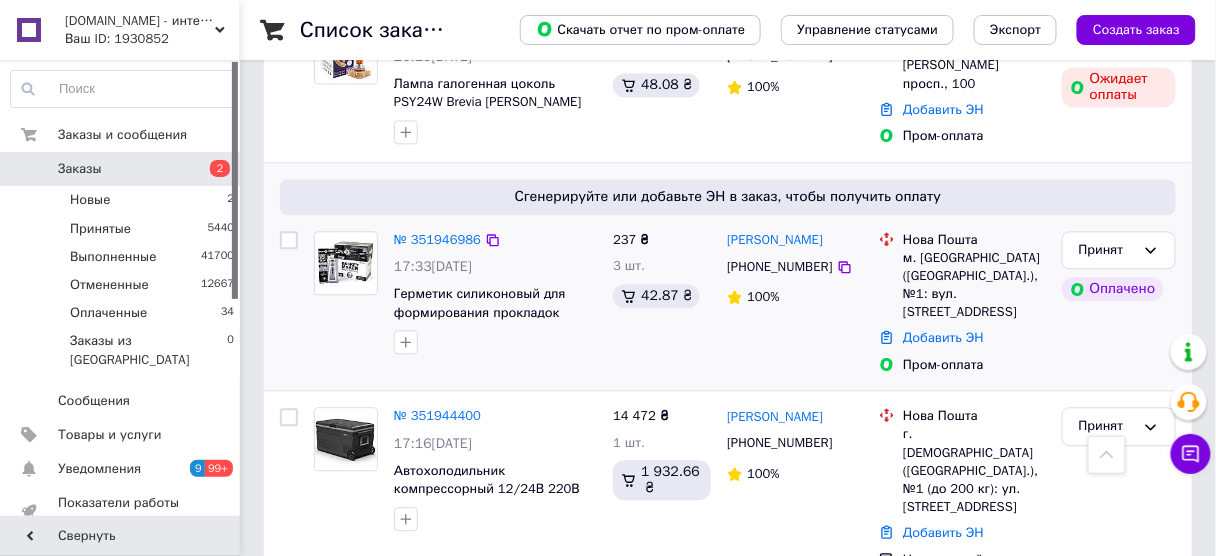 scroll, scrollTop: 1120, scrollLeft: 0, axis: vertical 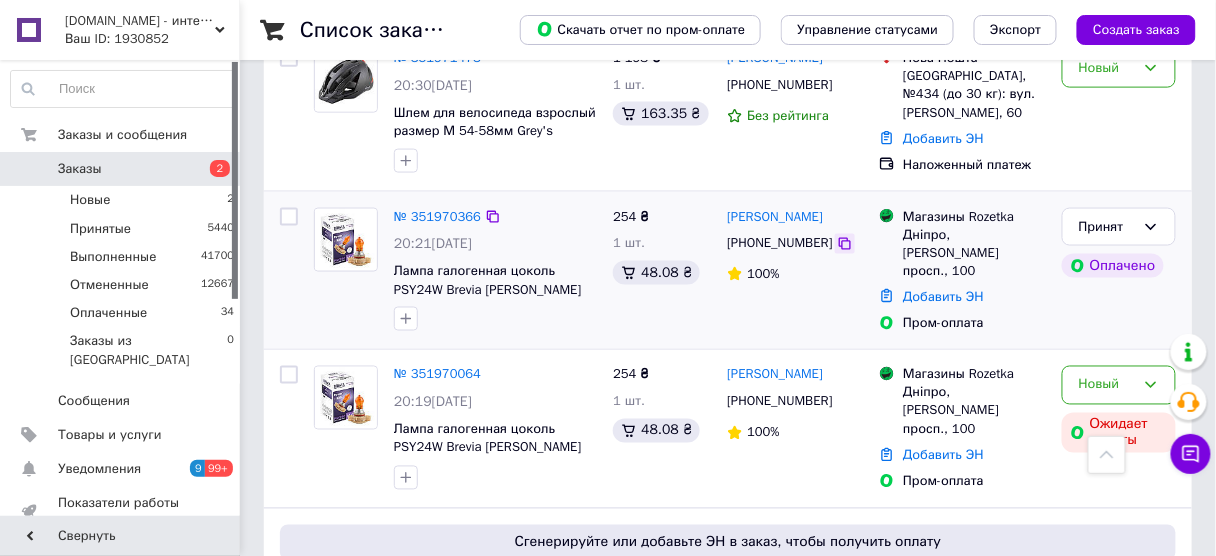 click 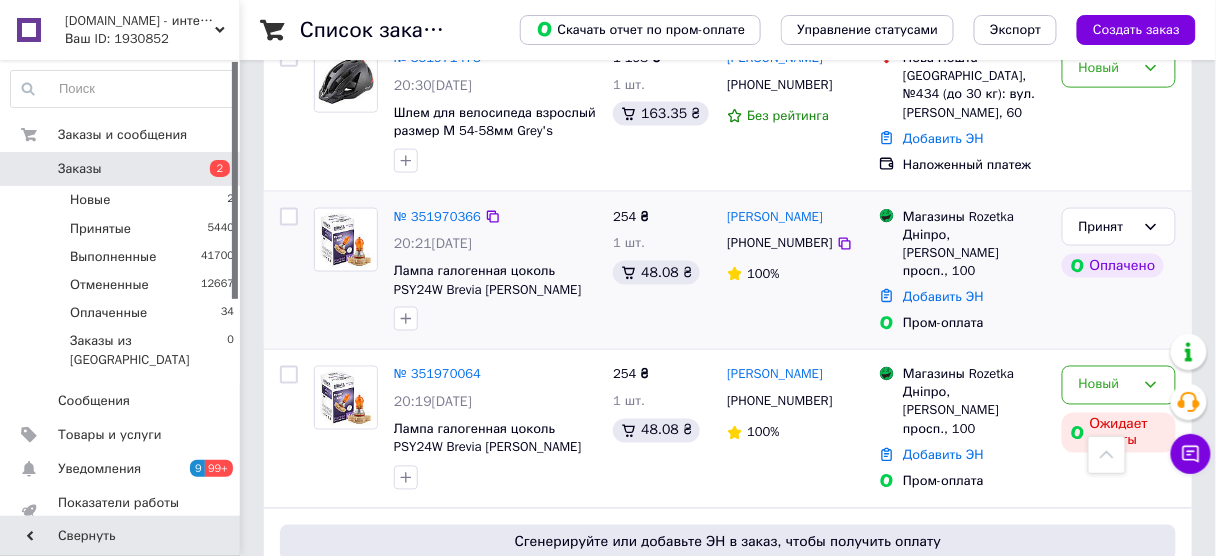 scroll, scrollTop: 480, scrollLeft: 0, axis: vertical 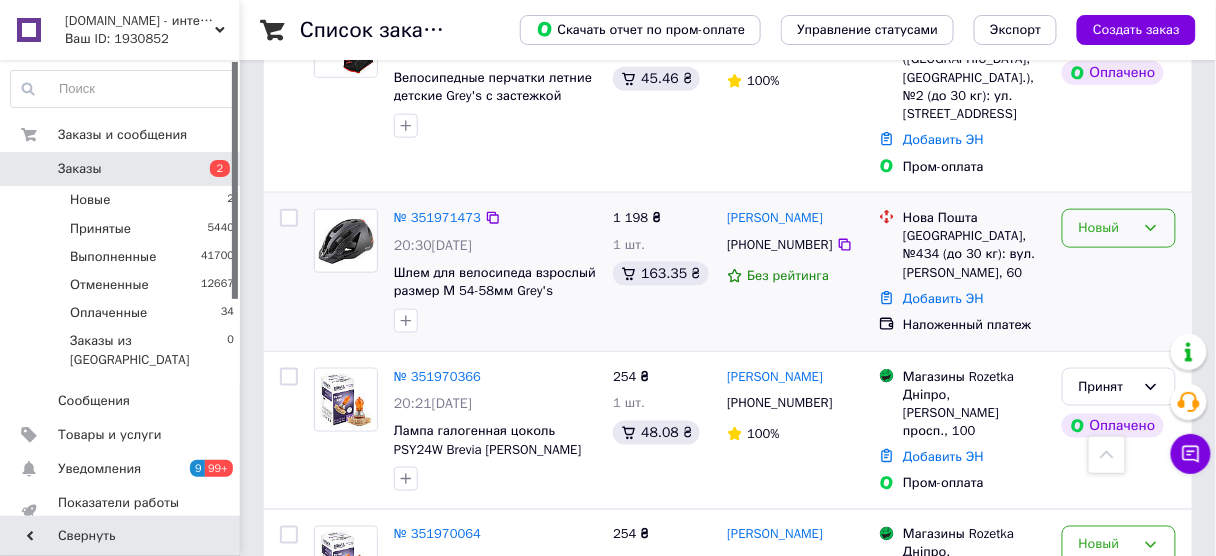 click on "Новый" at bounding box center [1107, 228] 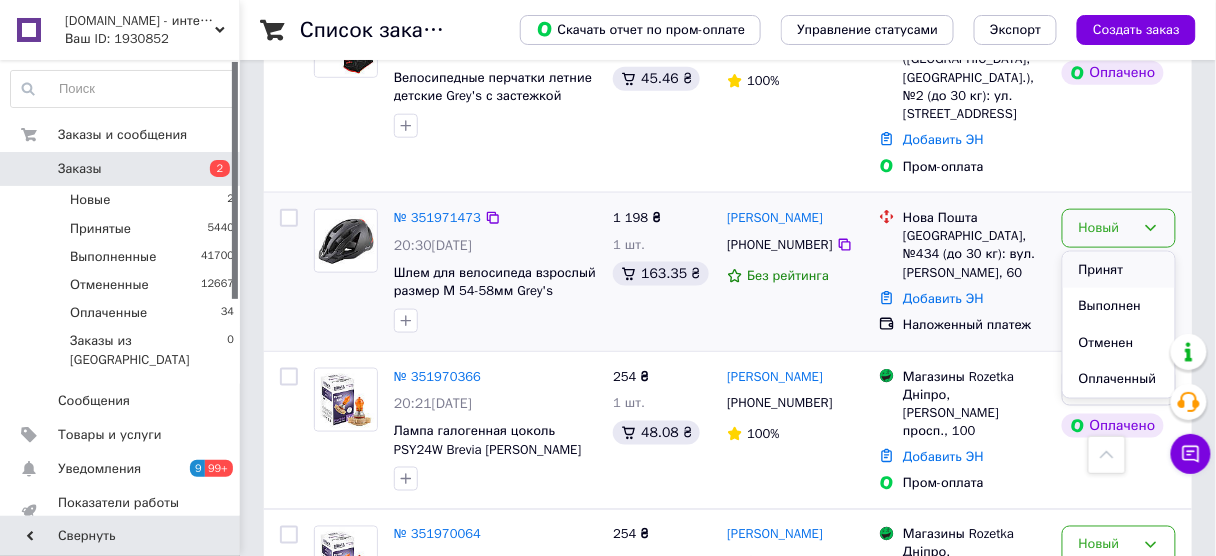 click on "Принят" at bounding box center [1119, 270] 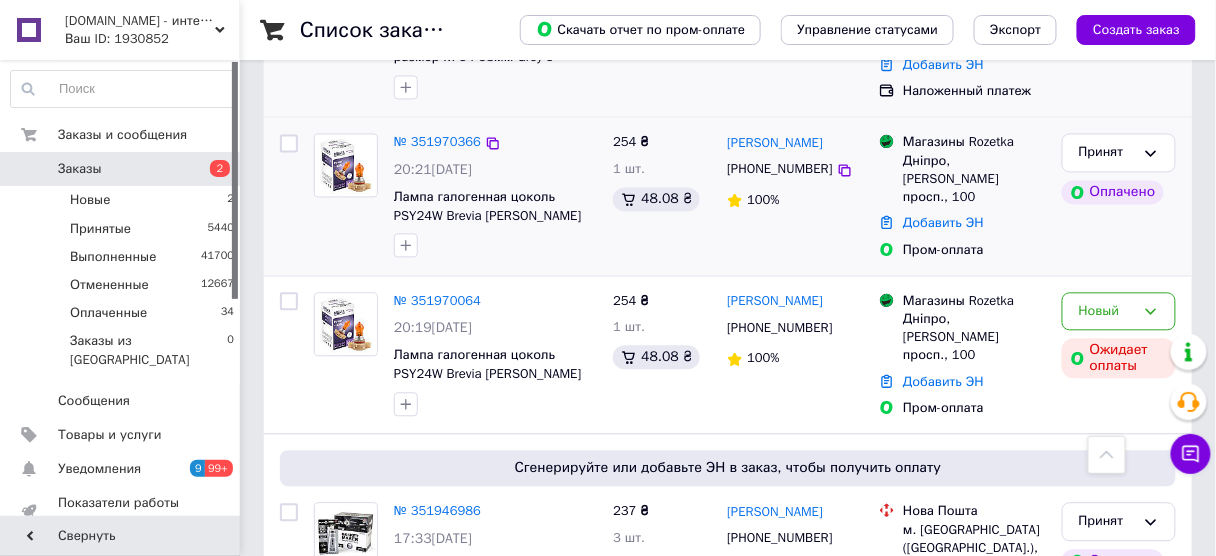 scroll, scrollTop: 984, scrollLeft: 0, axis: vertical 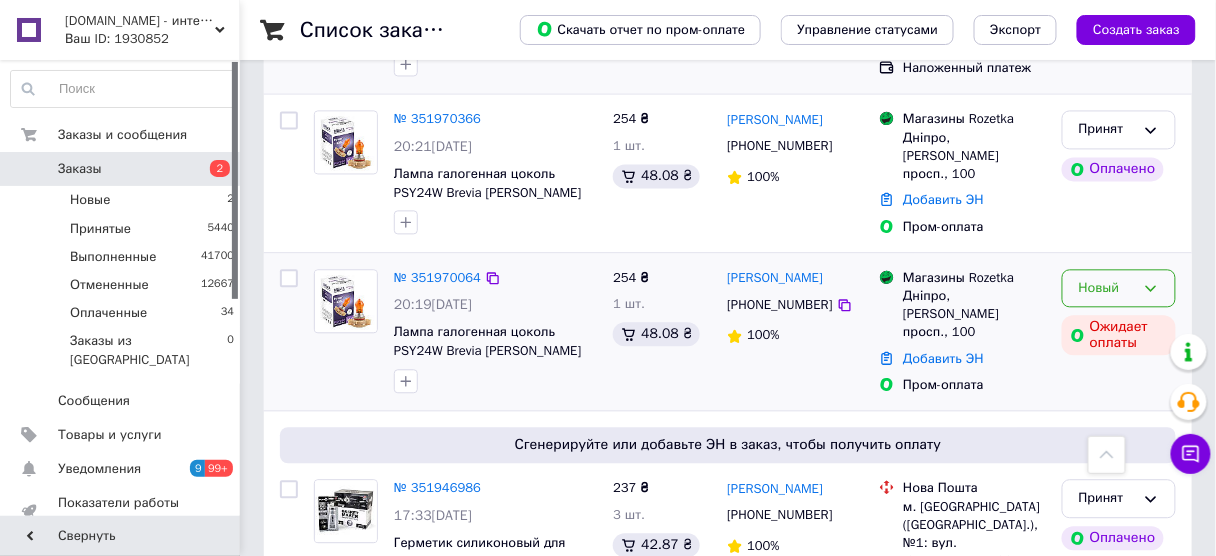 click on "Новый" at bounding box center [1107, 288] 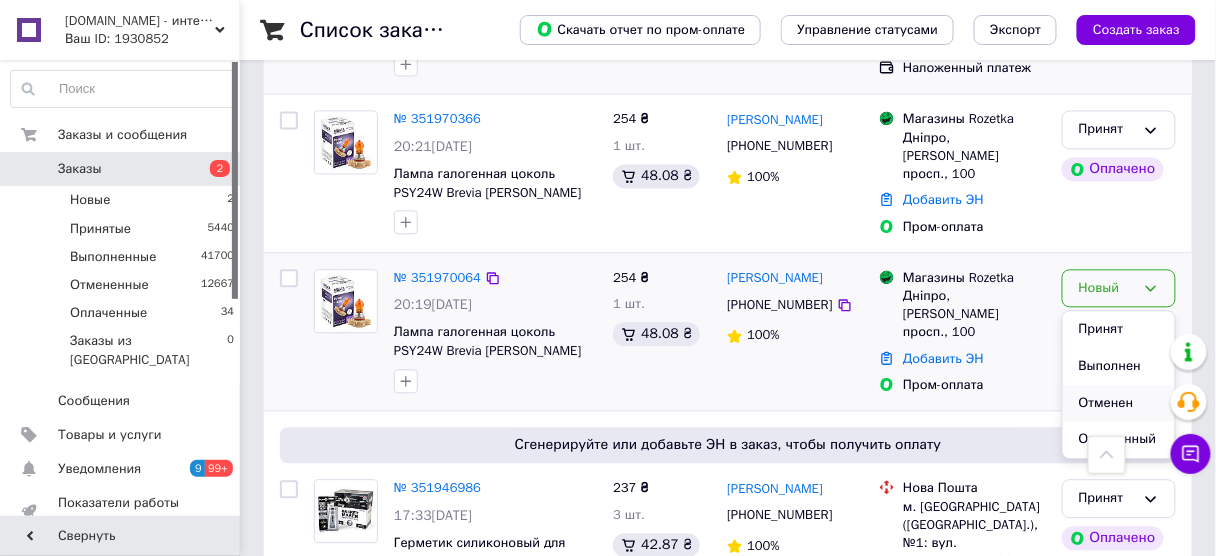 click on "Отменен" at bounding box center (1119, 403) 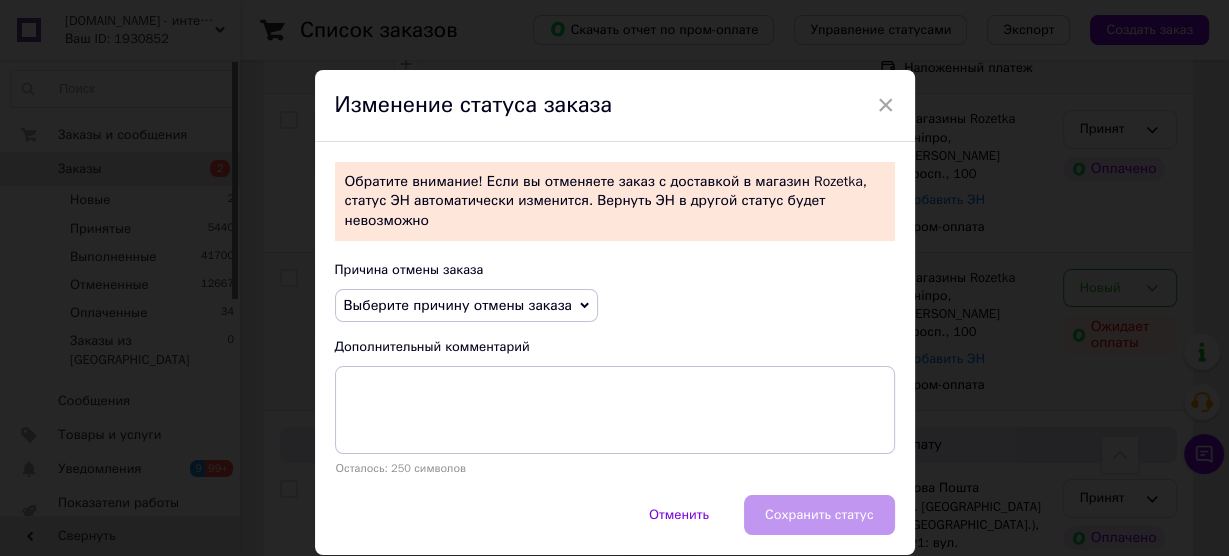 click on "Выберите причину отмены заказа" at bounding box center (458, 305) 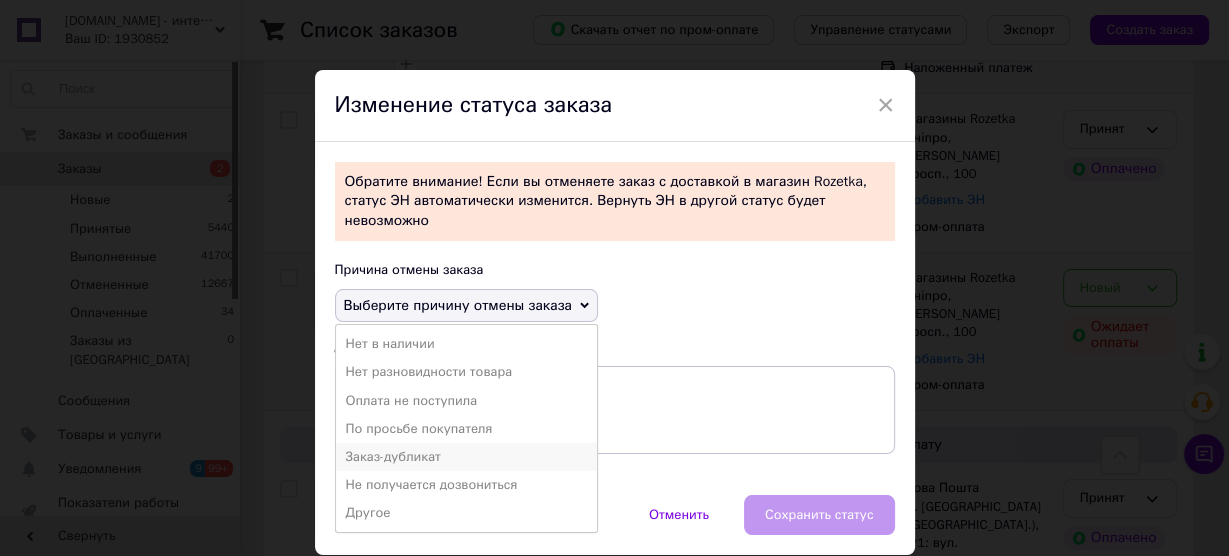 click on "Заказ-дубликат" at bounding box center [466, 457] 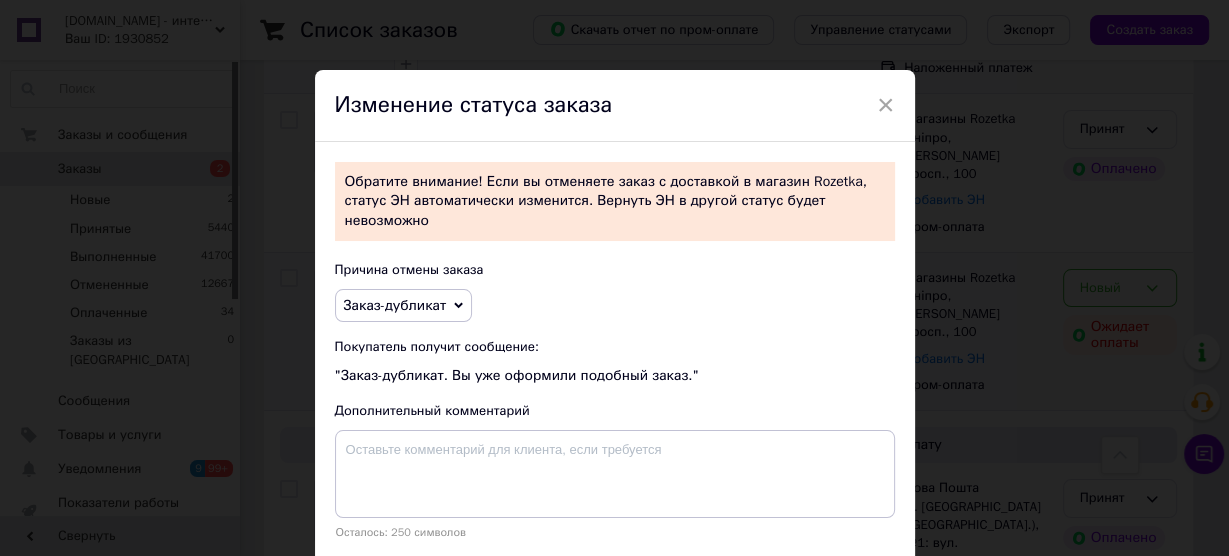 click on "Сохранить статус" at bounding box center (819, 579) 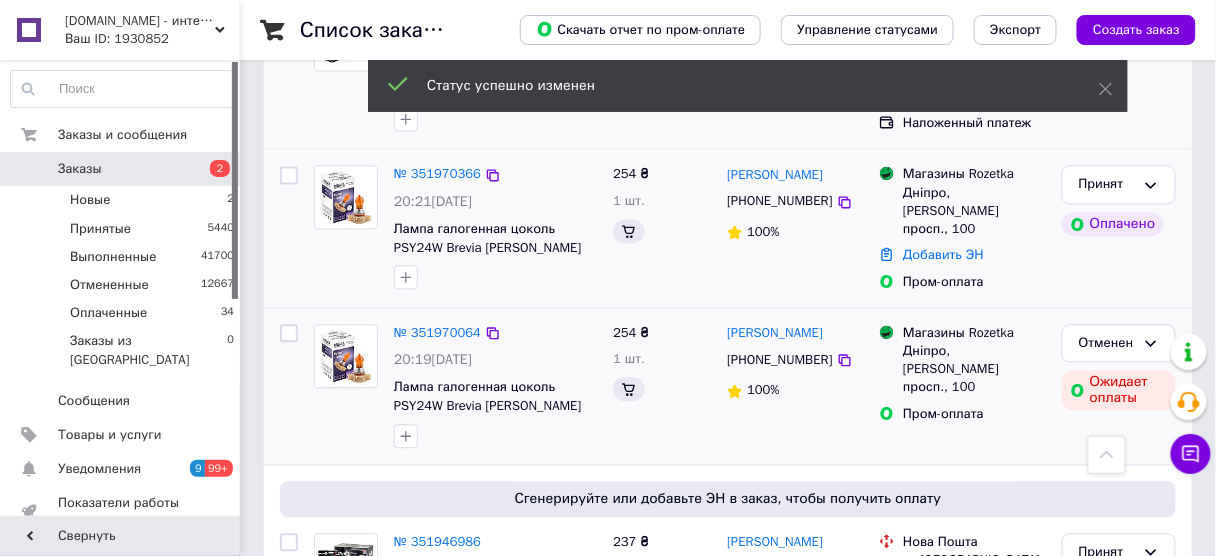 scroll, scrollTop: 904, scrollLeft: 0, axis: vertical 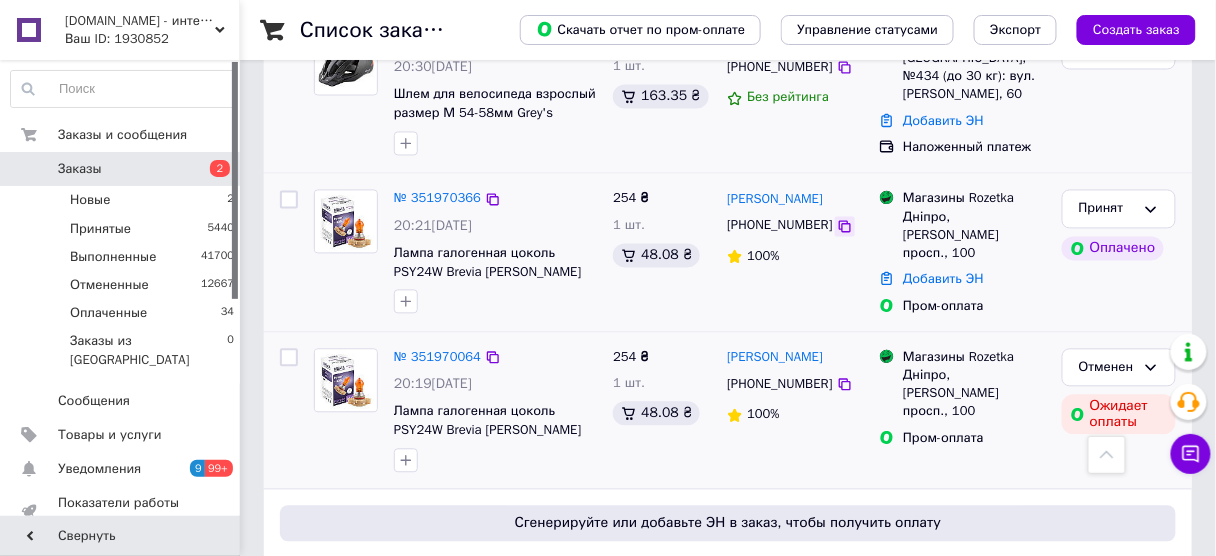 click 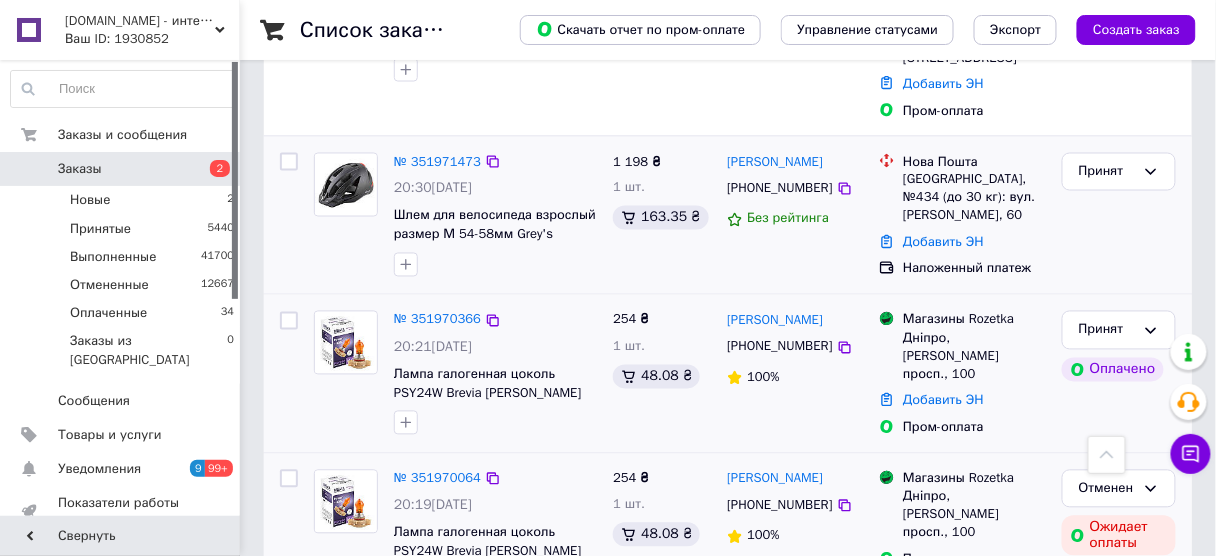 scroll, scrollTop: 744, scrollLeft: 0, axis: vertical 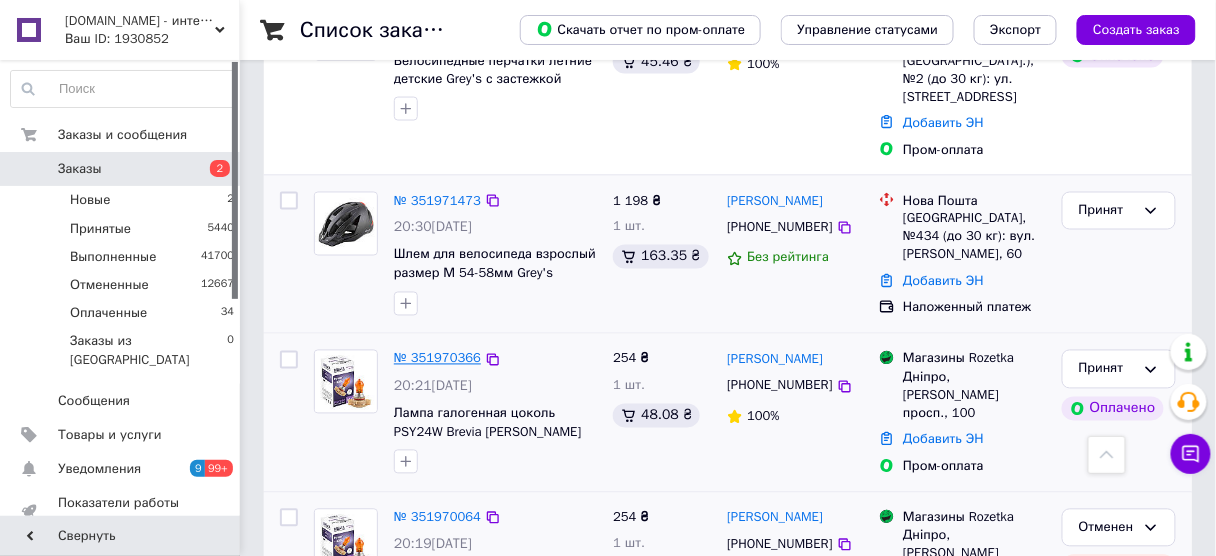 click on "№ 351970366" at bounding box center (437, 358) 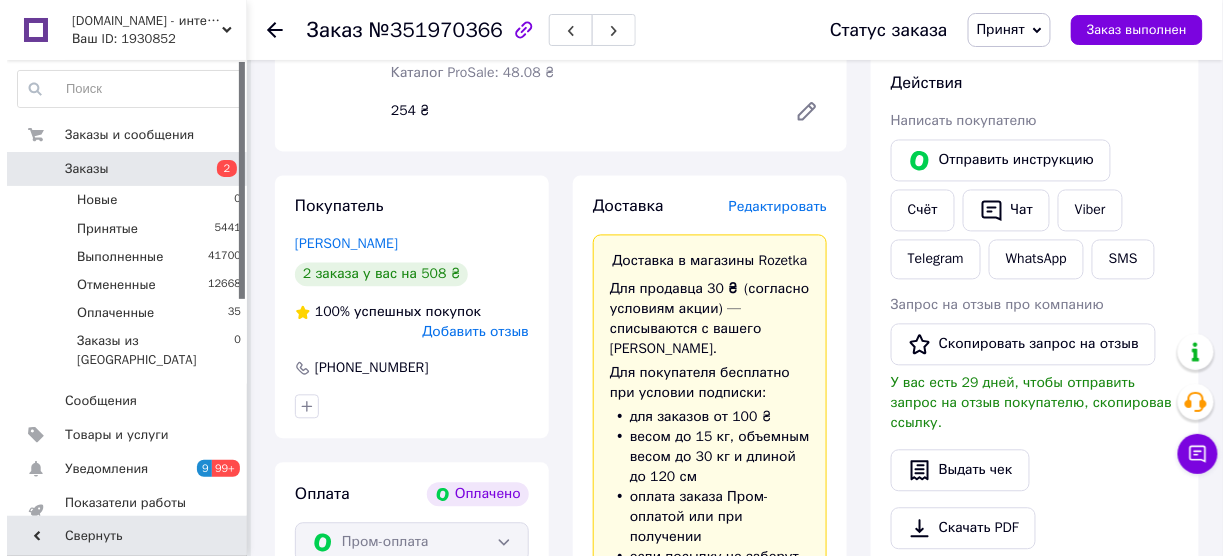 scroll, scrollTop: 800, scrollLeft: 0, axis: vertical 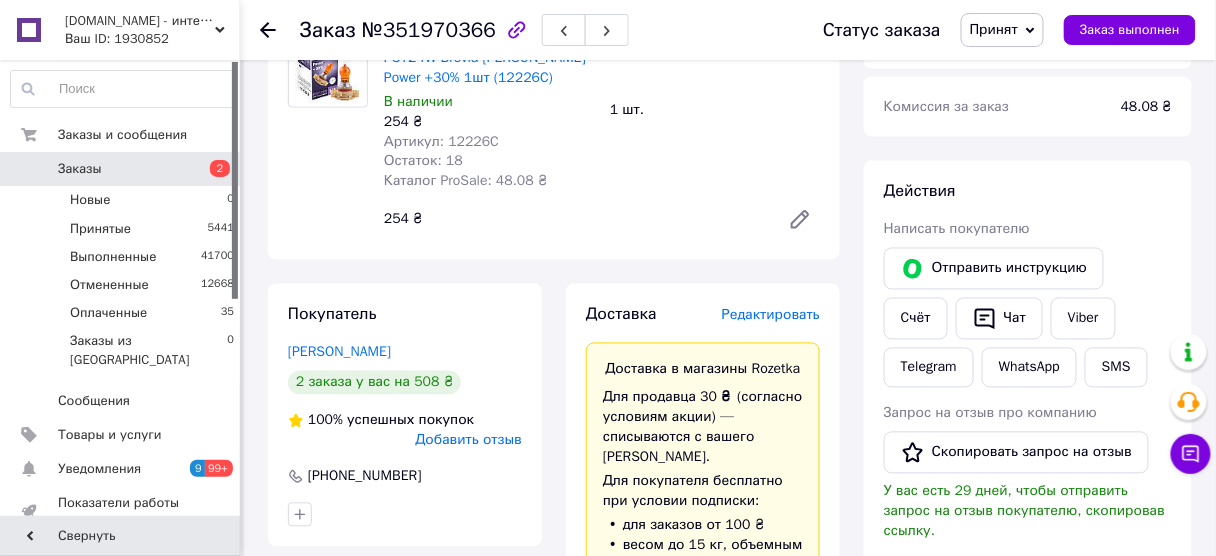 click on "Редактировать" at bounding box center [771, 315] 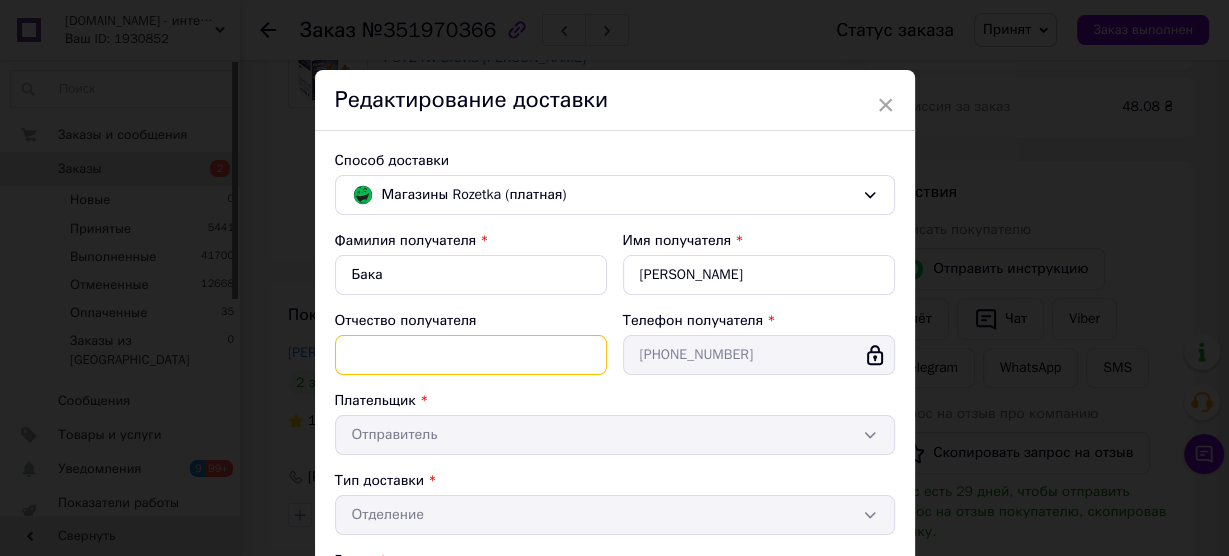 click on "Отчество получателя" at bounding box center (471, 355) 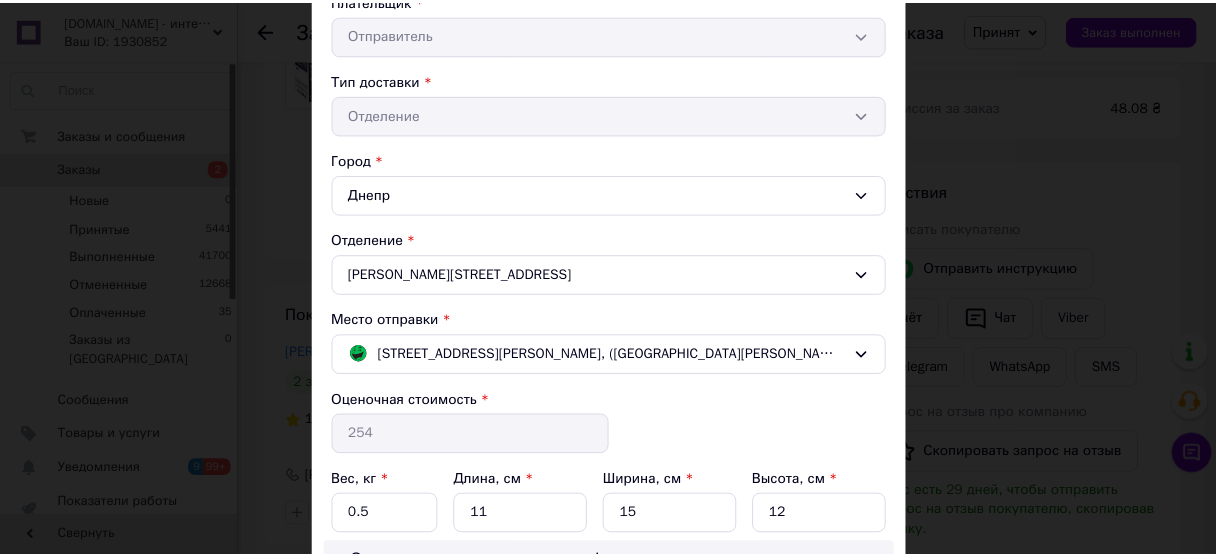 scroll, scrollTop: 675, scrollLeft: 0, axis: vertical 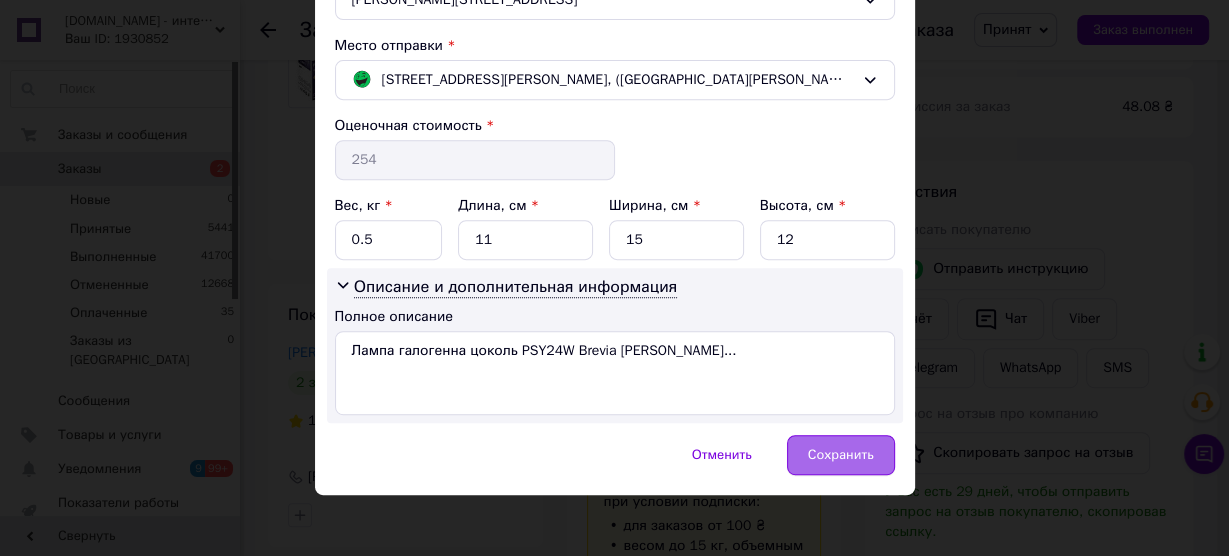 type on "а" 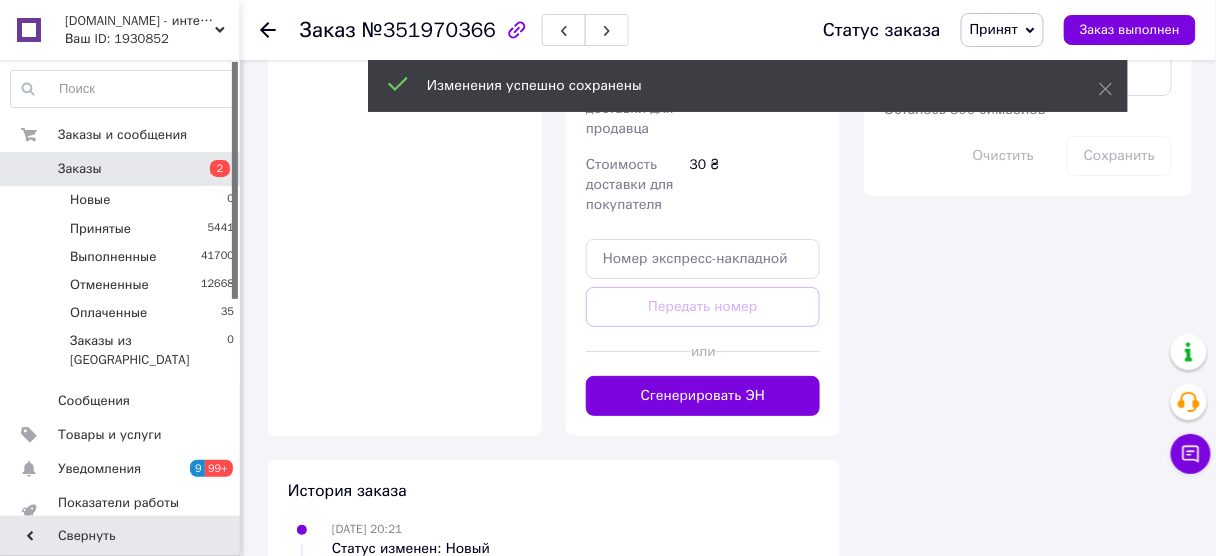 scroll, scrollTop: 2000, scrollLeft: 0, axis: vertical 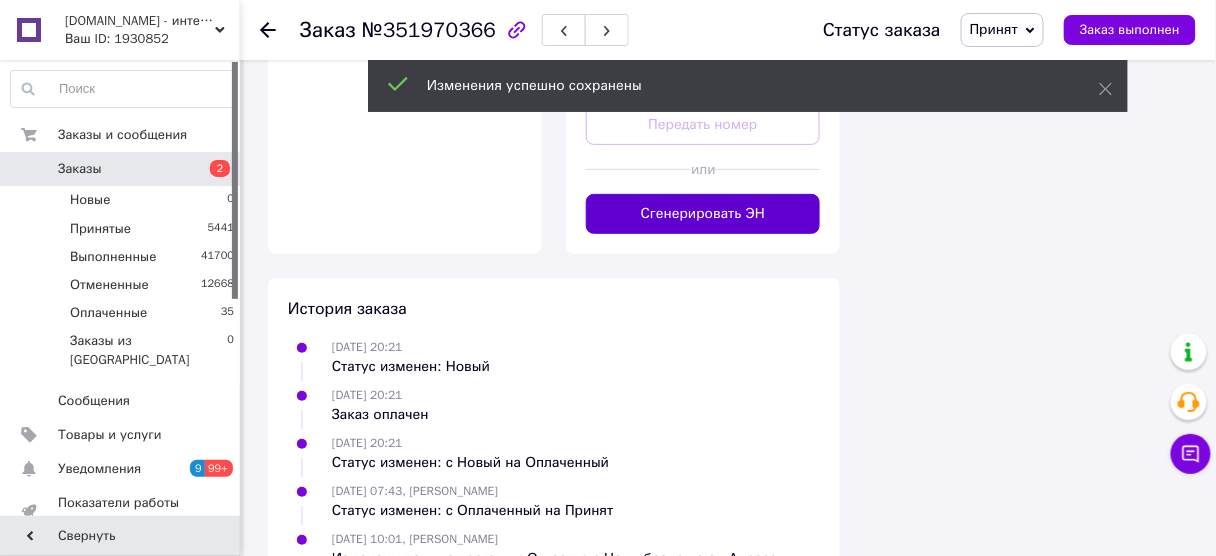 click on "Сгенерировать ЭН" at bounding box center [703, 214] 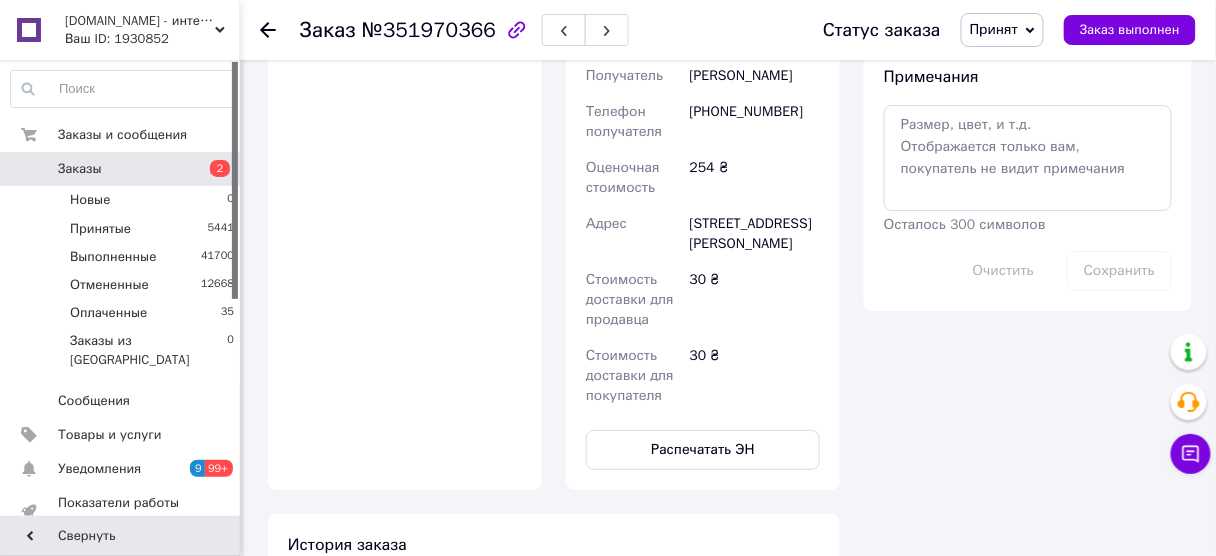 scroll, scrollTop: 1840, scrollLeft: 0, axis: vertical 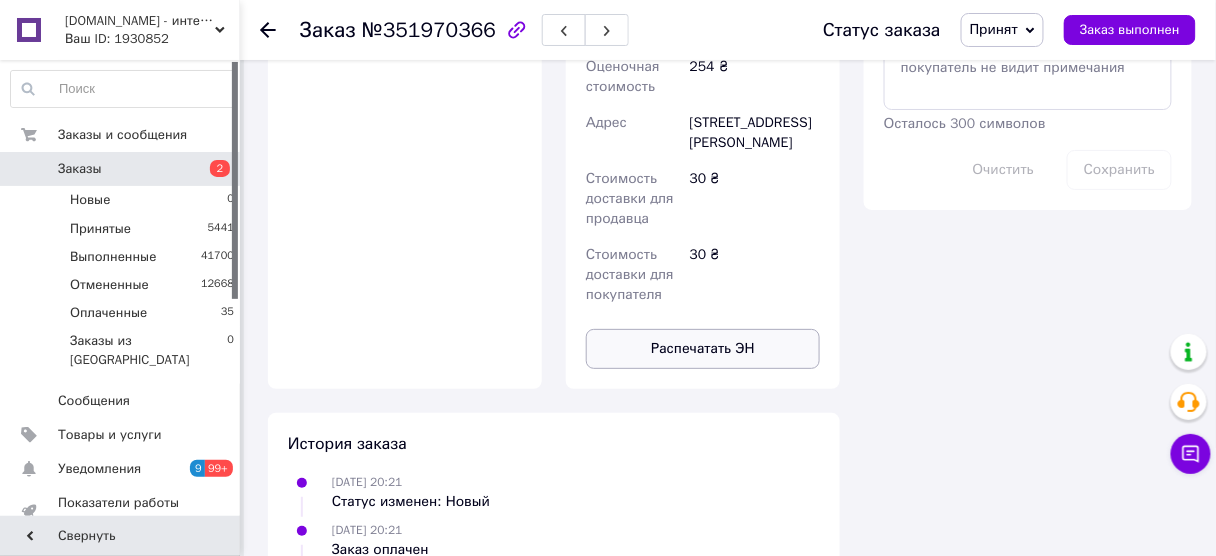 click on "Распечатать ЭН" at bounding box center (703, 349) 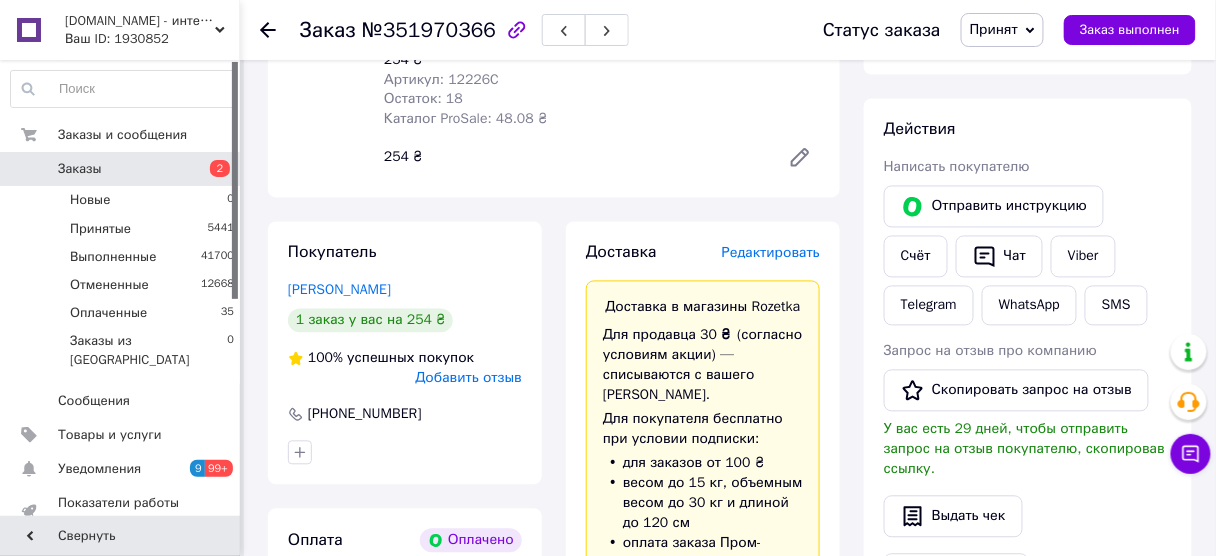 scroll, scrollTop: 1040, scrollLeft: 0, axis: vertical 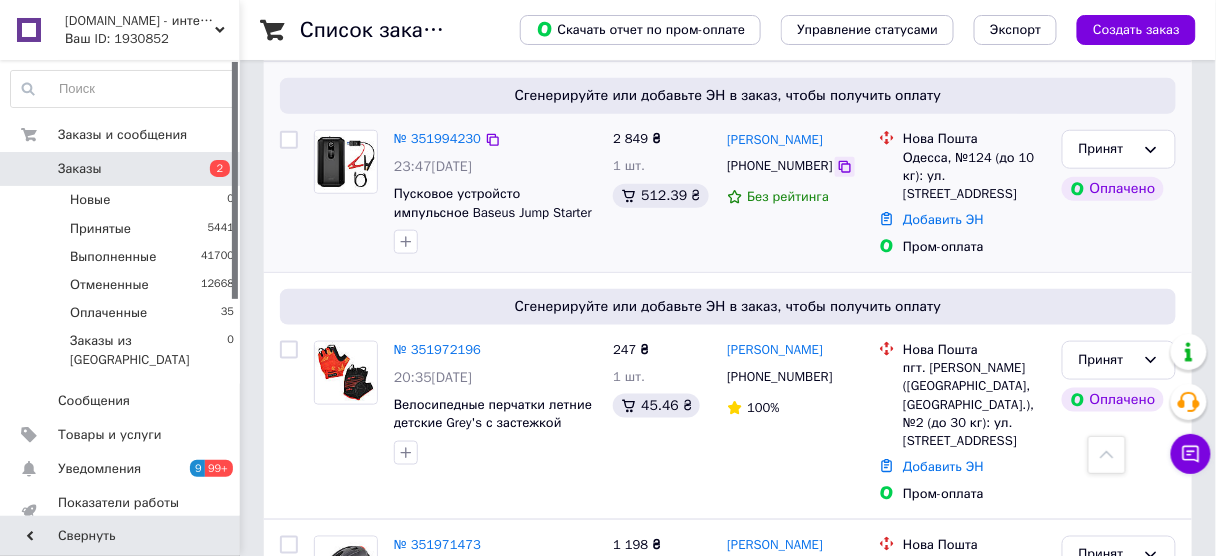 click 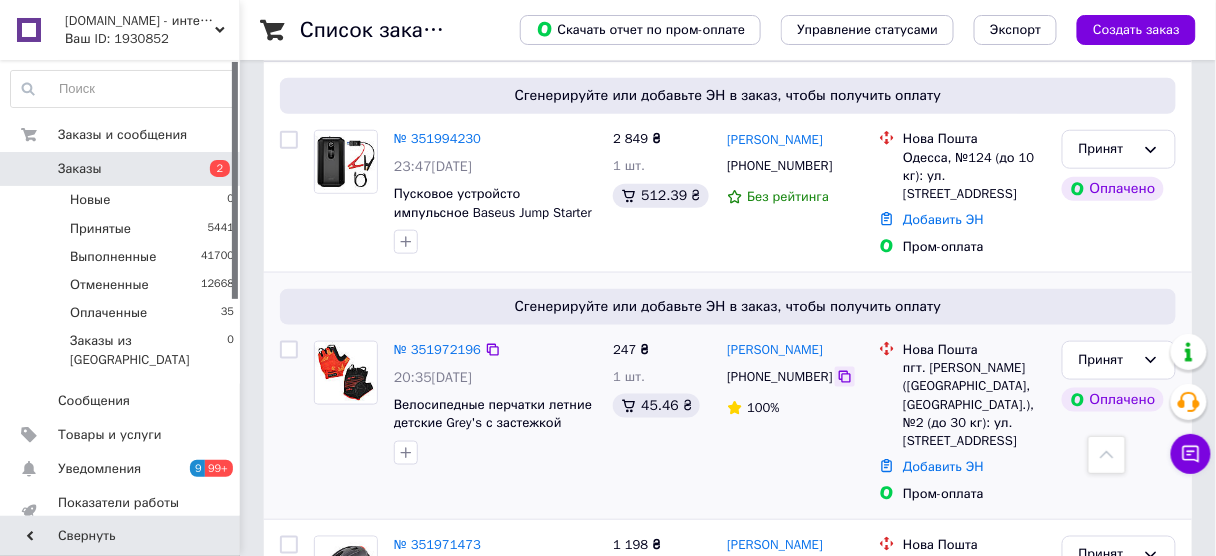 click 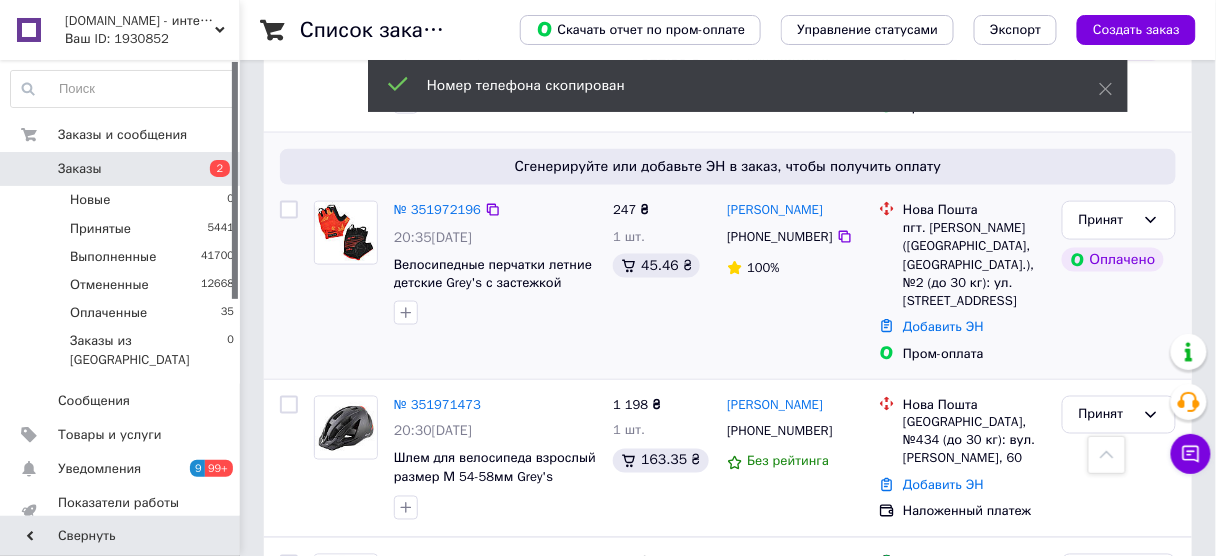 scroll, scrollTop: 560, scrollLeft: 0, axis: vertical 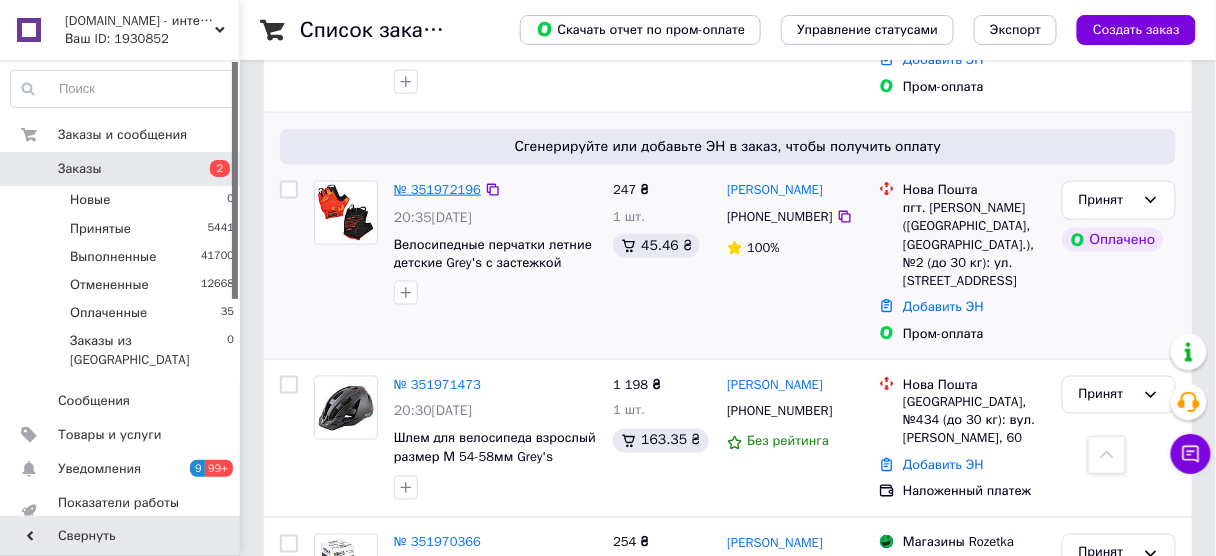 click on "№ 351972196" at bounding box center (437, 189) 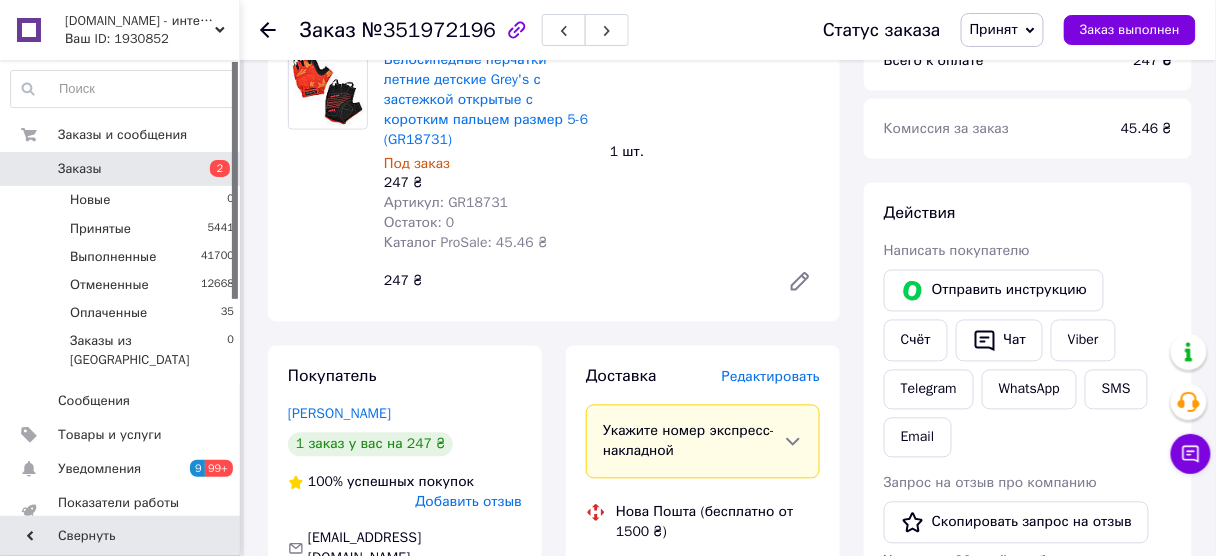 scroll, scrollTop: 754, scrollLeft: 0, axis: vertical 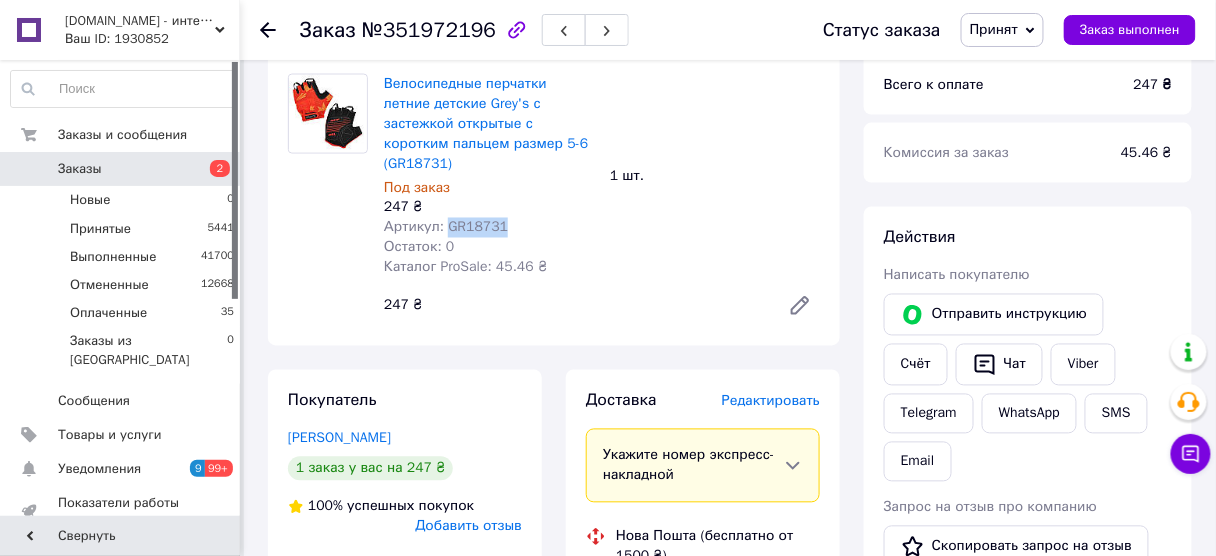 drag, startPoint x: 486, startPoint y: 207, endPoint x: 444, endPoint y: 205, distance: 42.047592 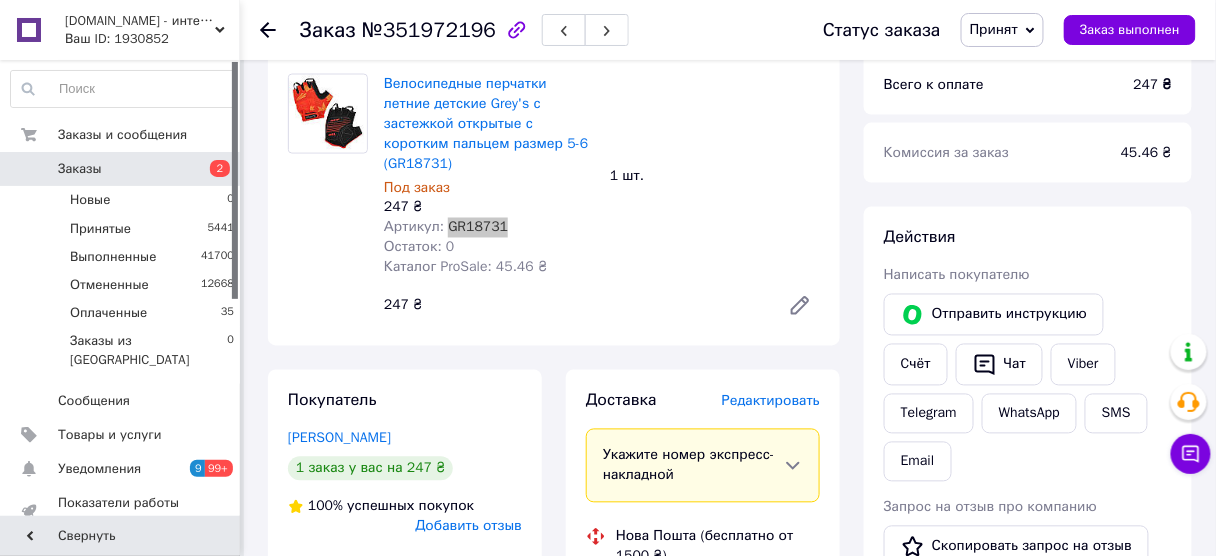 scroll, scrollTop: 434, scrollLeft: 0, axis: vertical 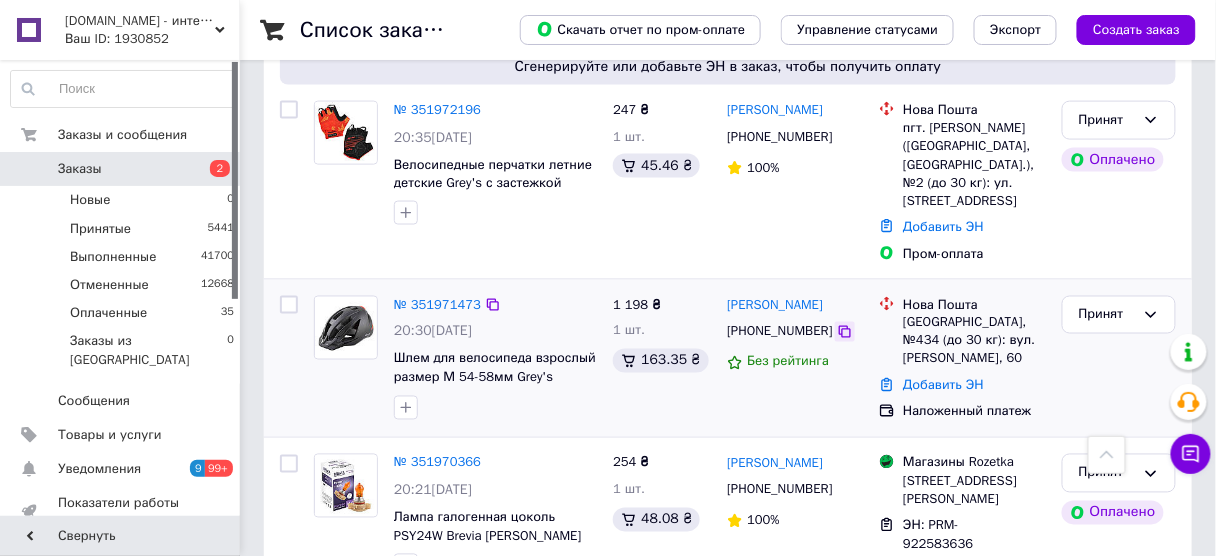 click 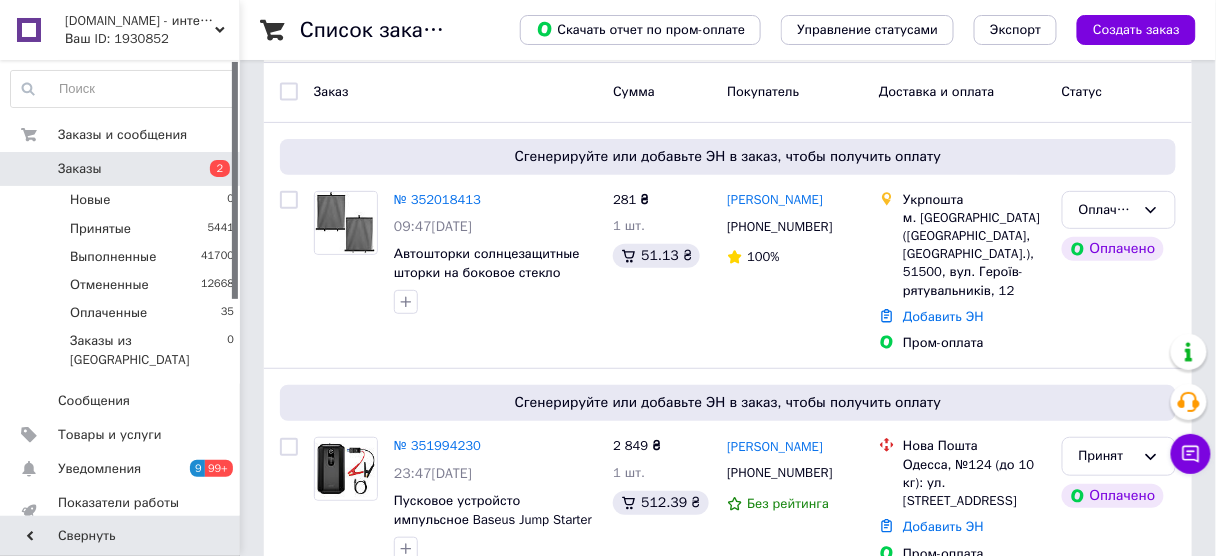 scroll, scrollTop: 0, scrollLeft: 0, axis: both 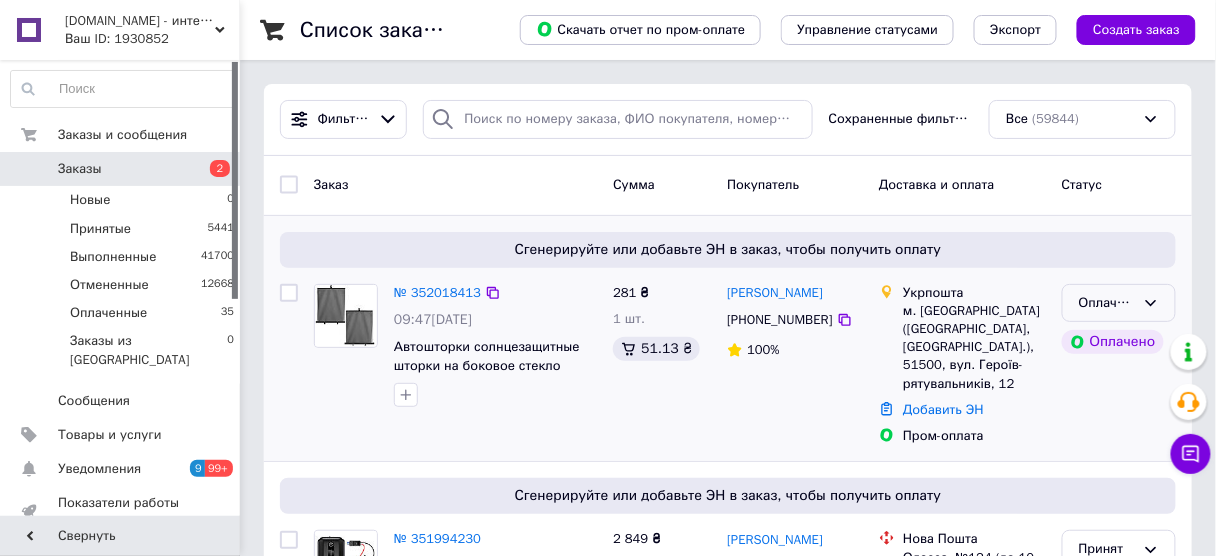 click on "Оплаченный" at bounding box center (1107, 303) 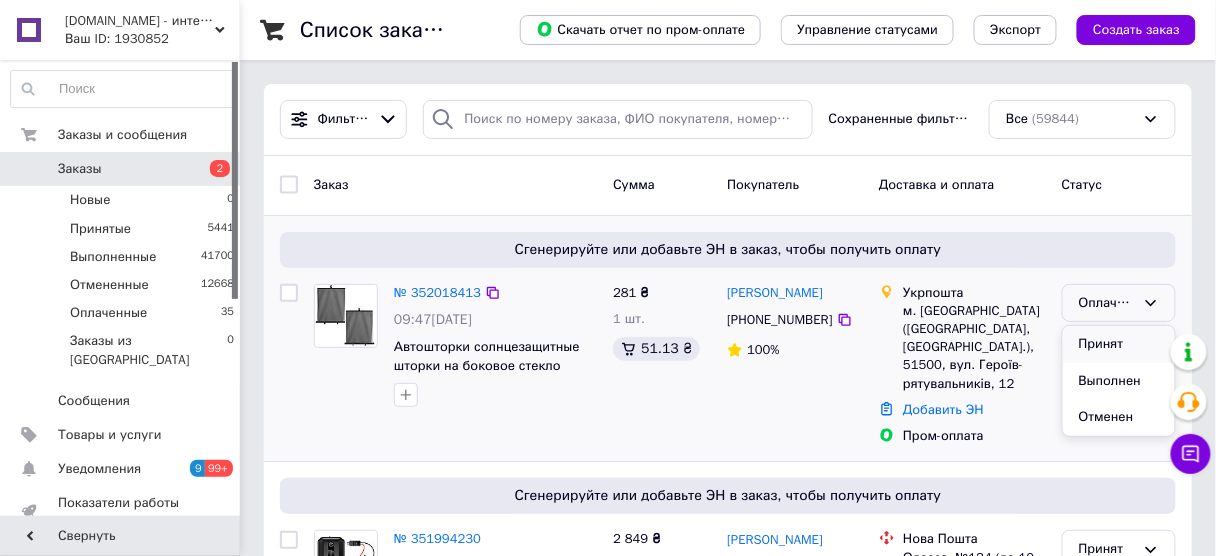 click on "Принят" at bounding box center (1119, 344) 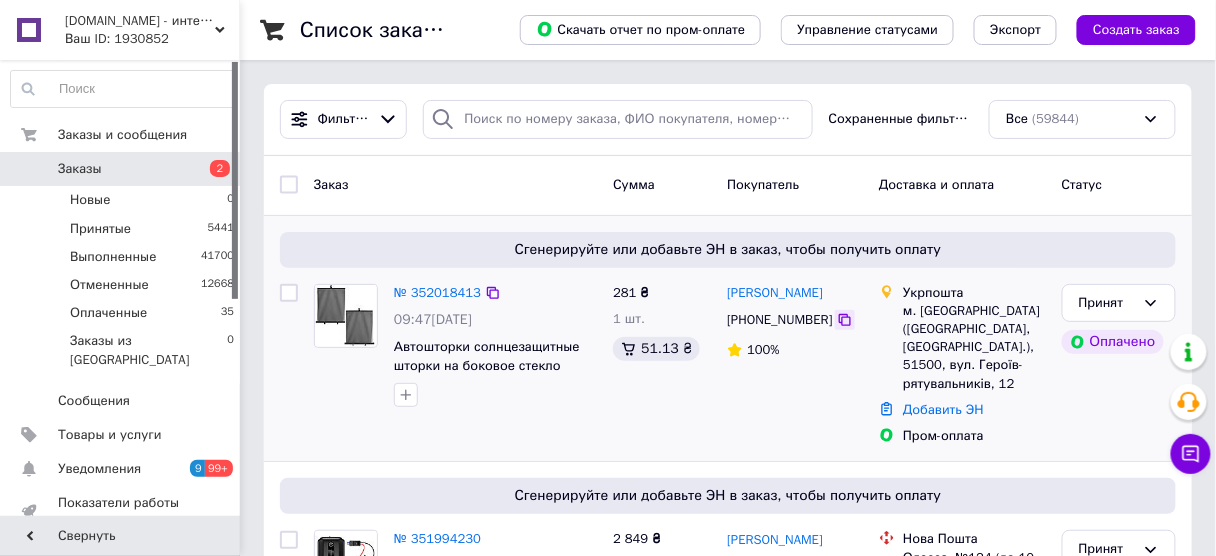 click 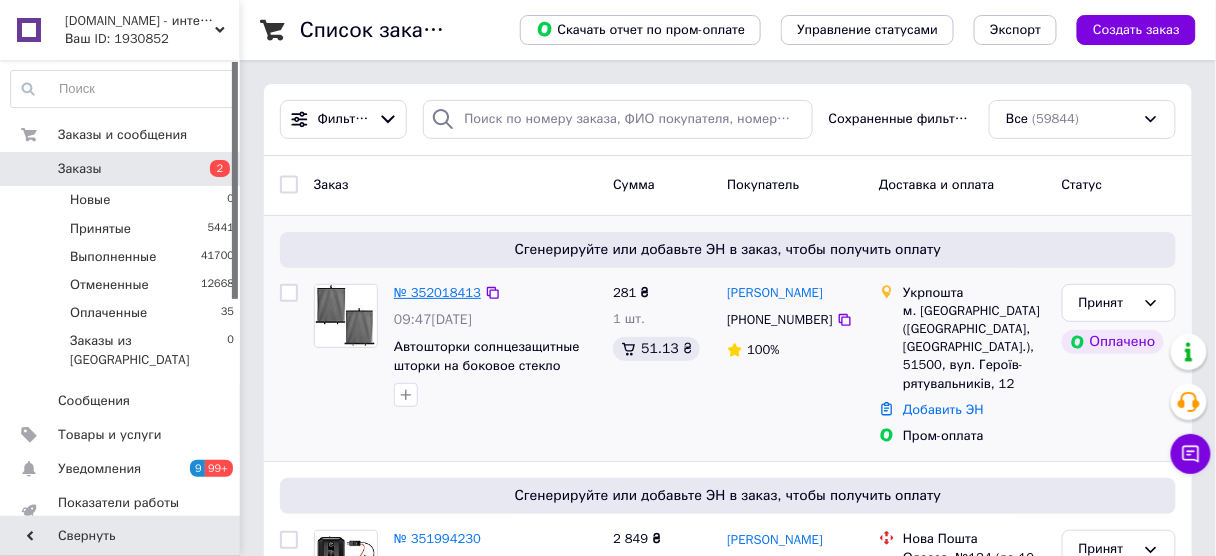 click on "№ 352018413" at bounding box center [437, 292] 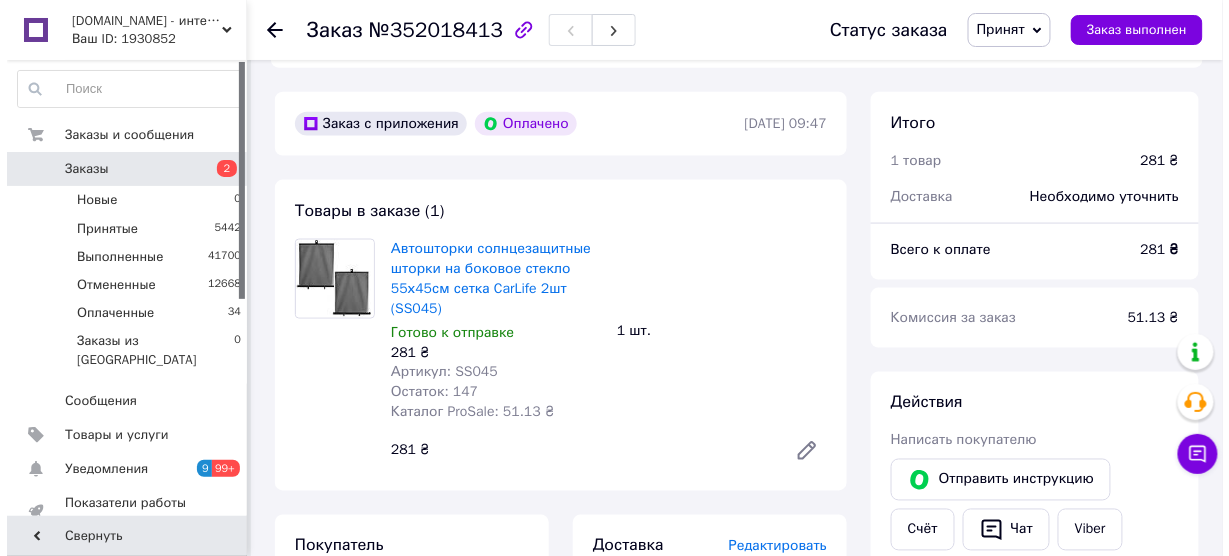scroll, scrollTop: 800, scrollLeft: 0, axis: vertical 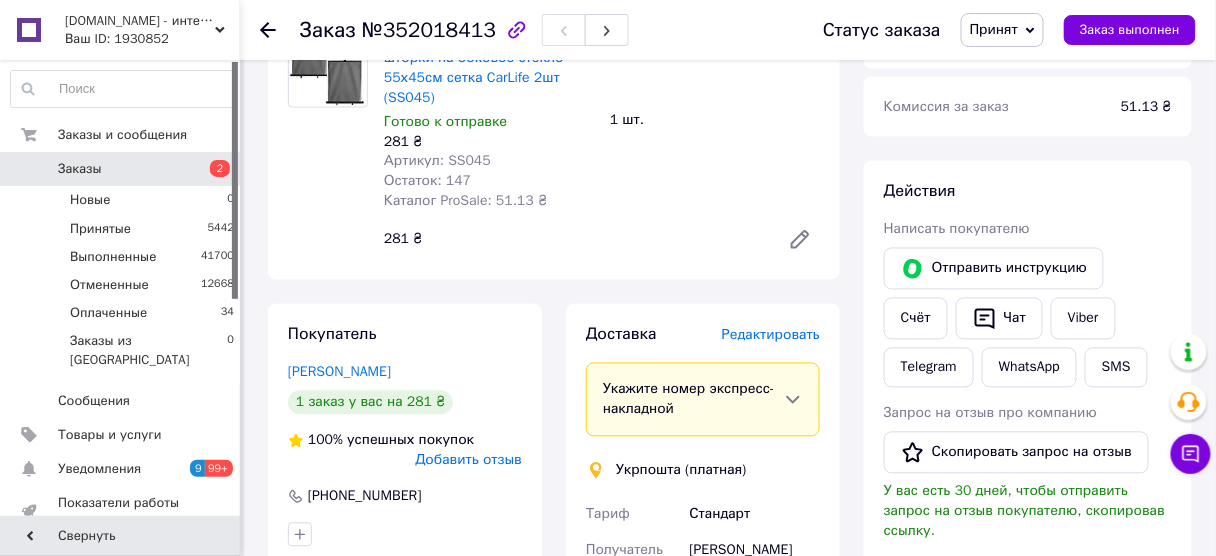 click on "Редактировать" at bounding box center [771, 335] 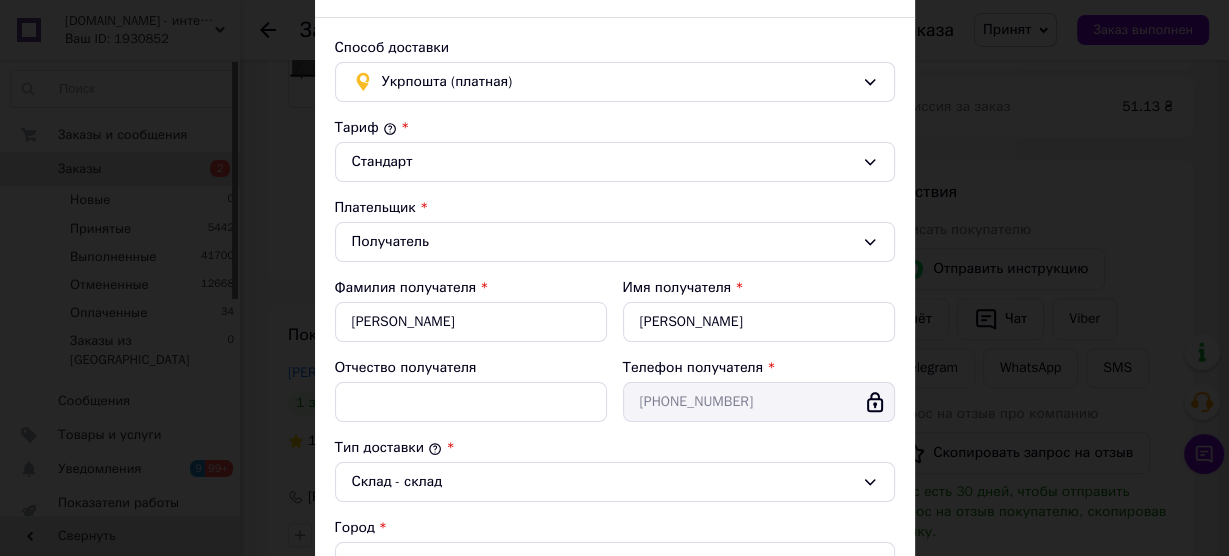 scroll, scrollTop: 240, scrollLeft: 0, axis: vertical 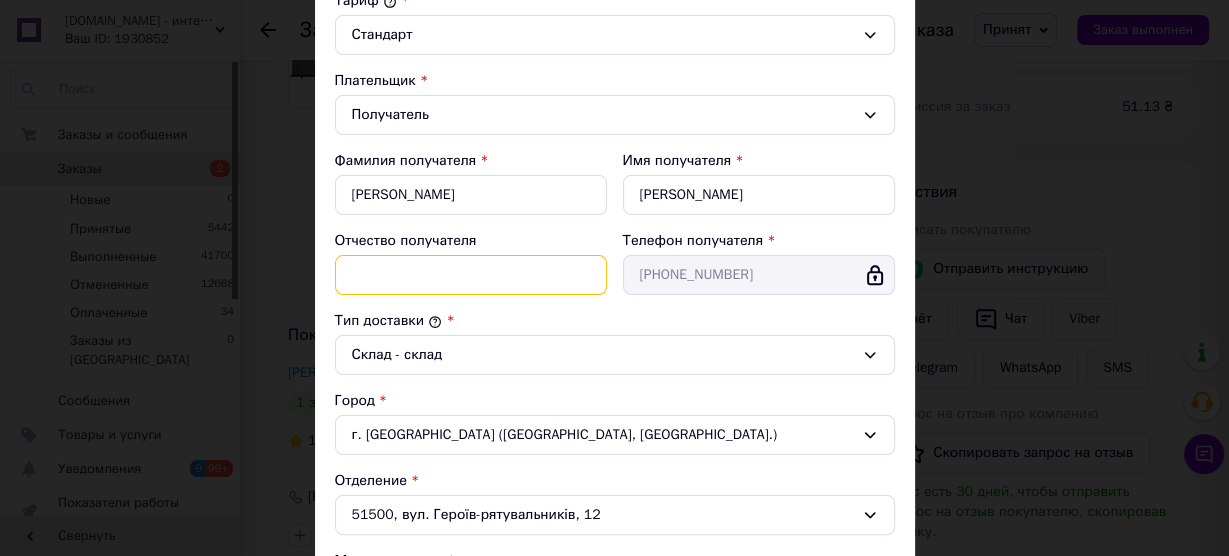 click on "Отчество получателя" at bounding box center [471, 275] 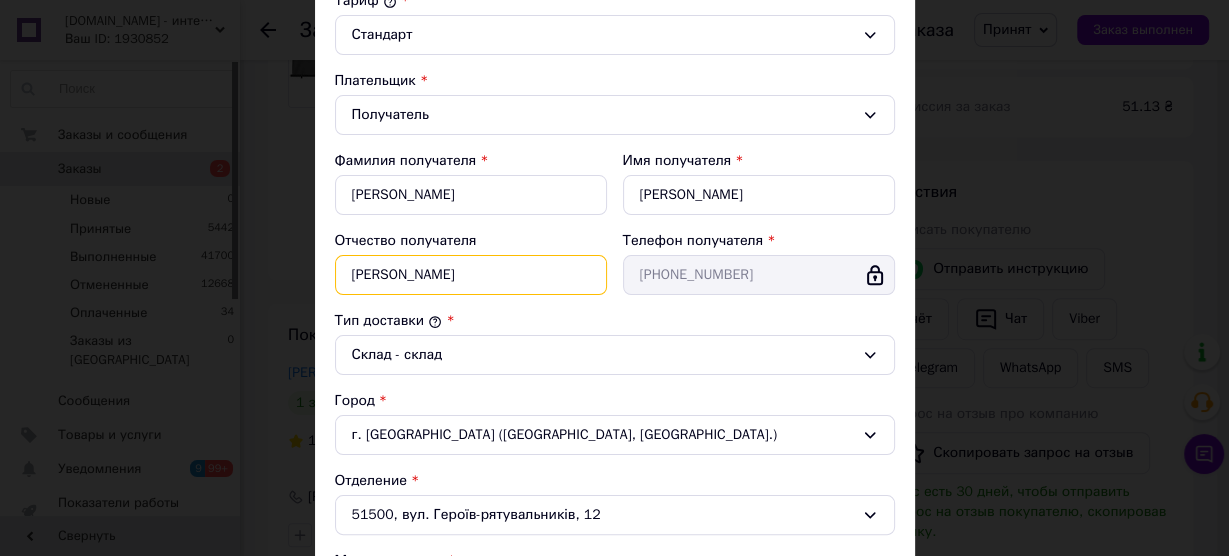 click on "Анатолійович" at bounding box center [471, 275] 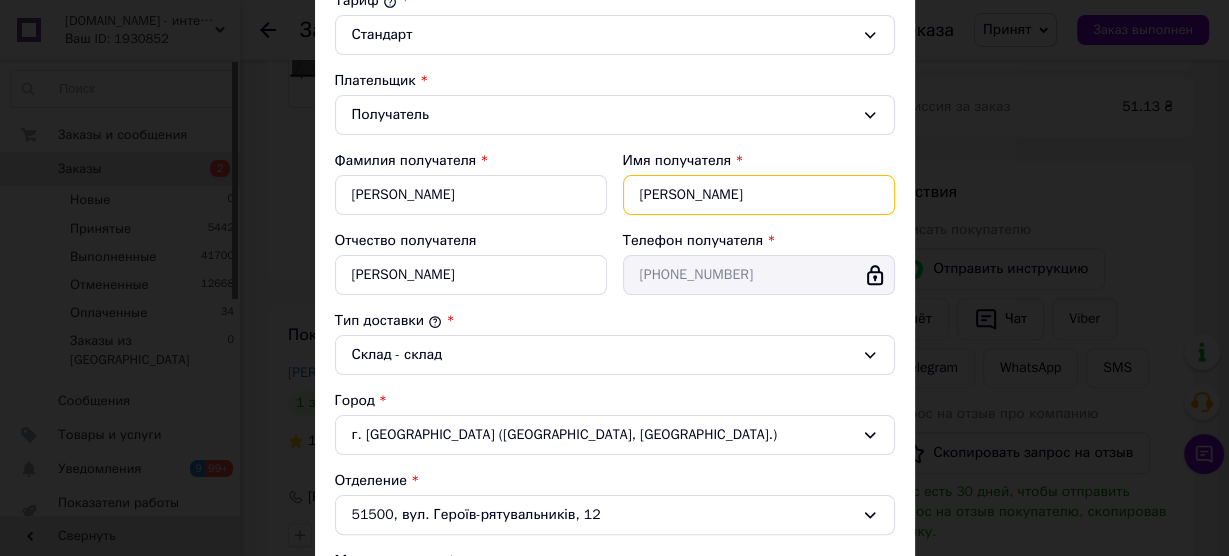 click on "Анатолий" at bounding box center (759, 195) 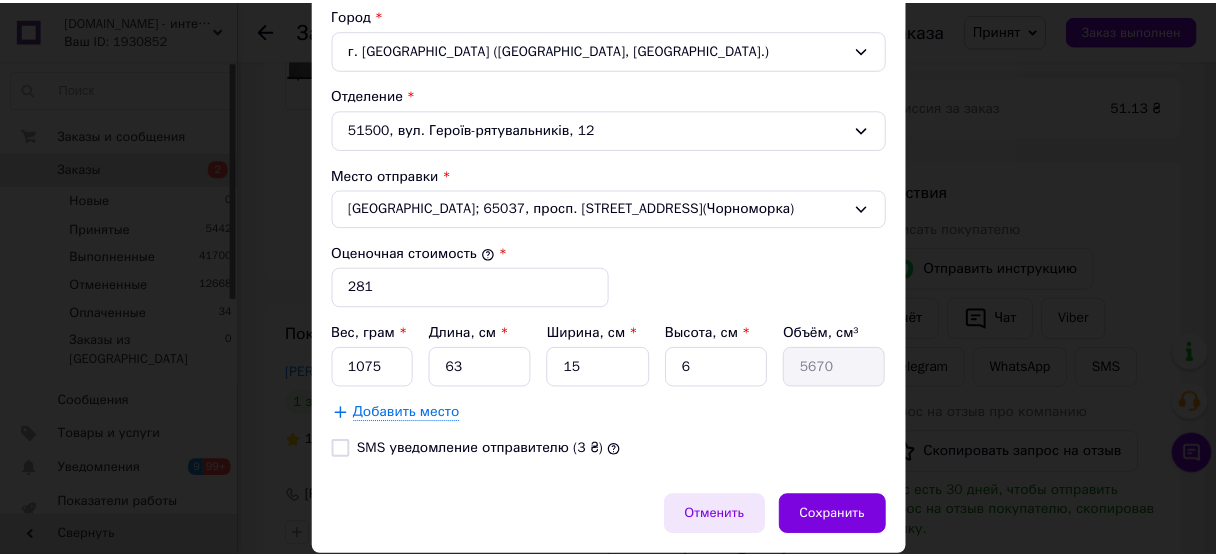 scroll, scrollTop: 686, scrollLeft: 0, axis: vertical 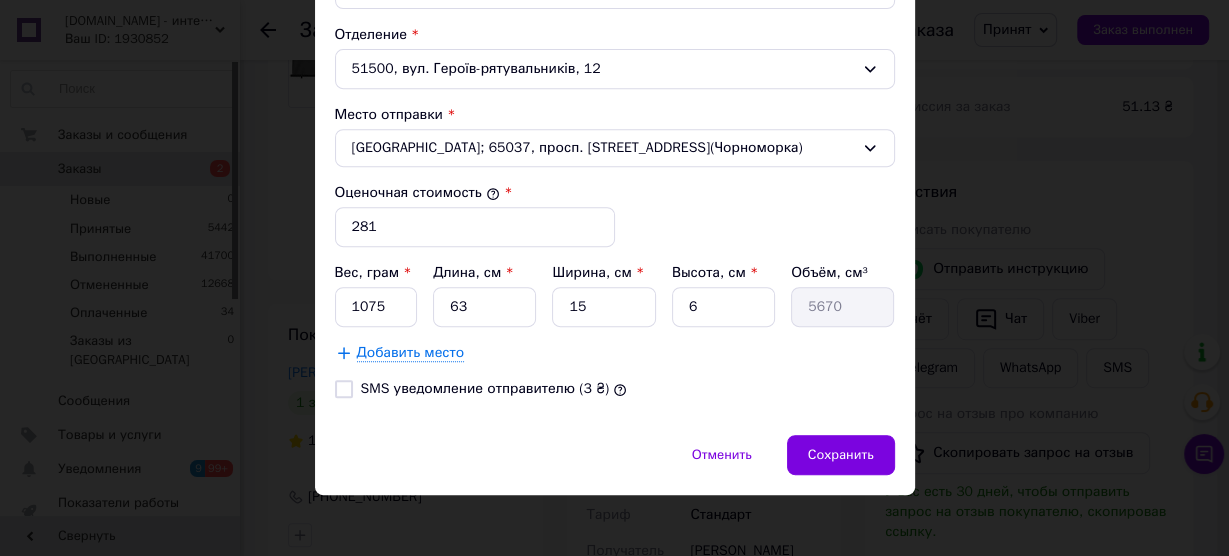 type on "Анатолій" 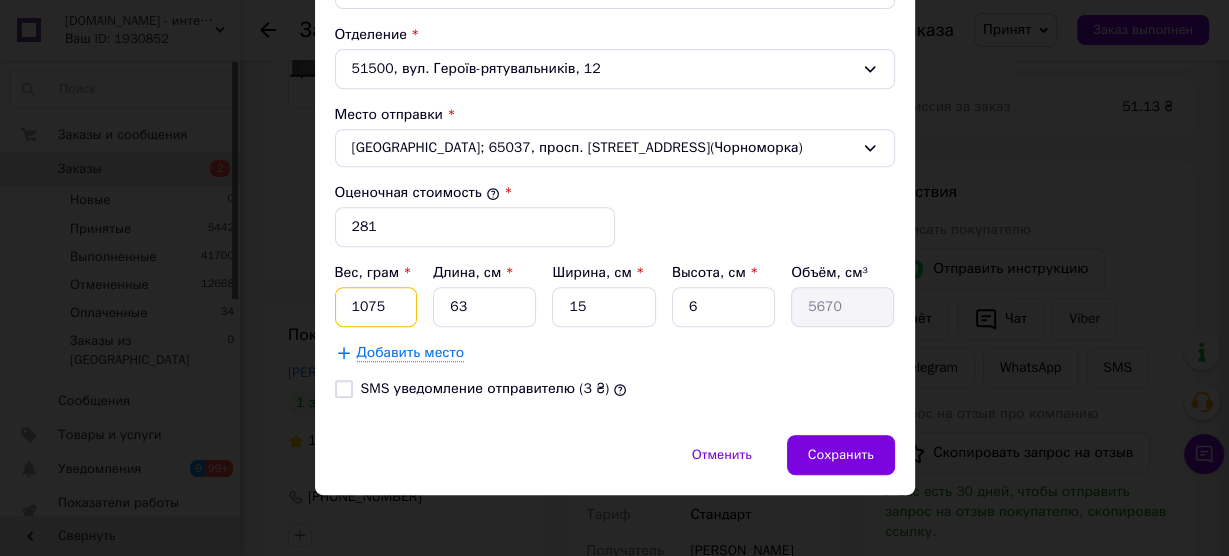 drag, startPoint x: 385, startPoint y: 303, endPoint x: 346, endPoint y: 297, distance: 39.45884 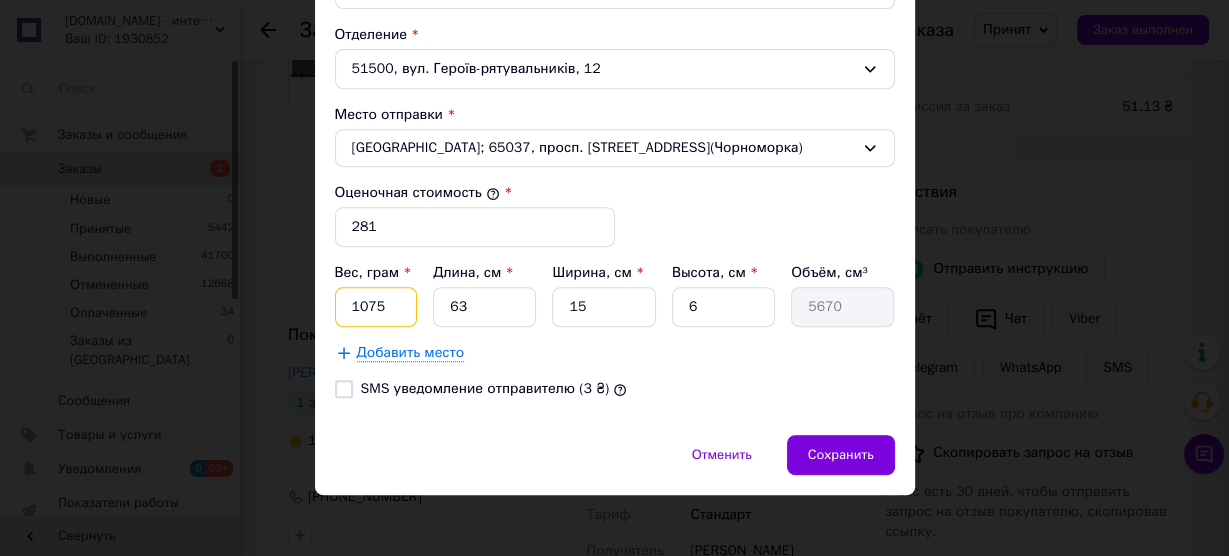 click on "1075" at bounding box center [376, 307] 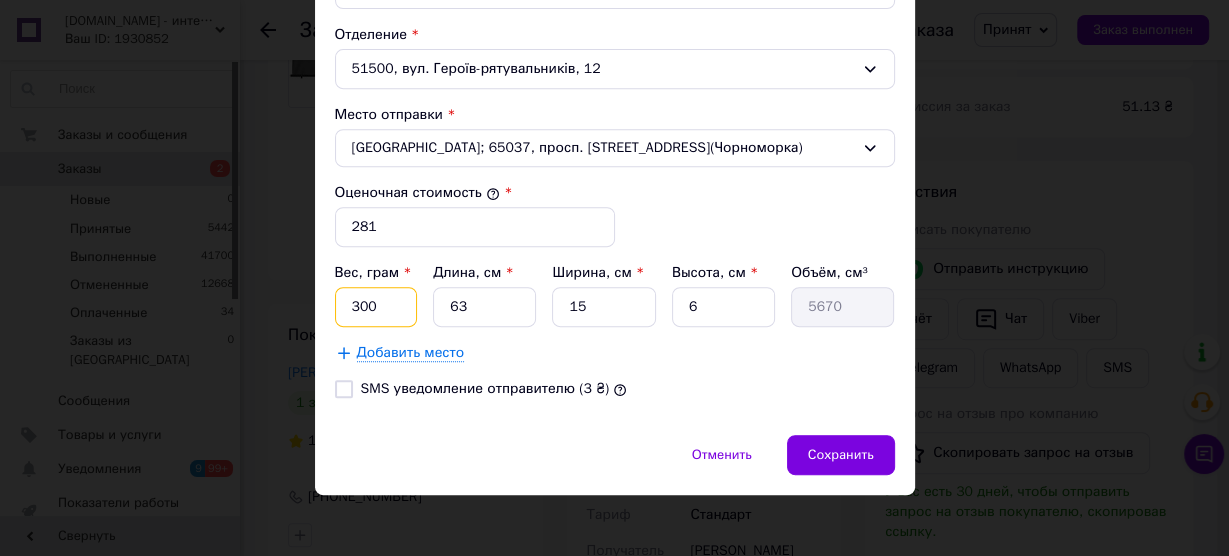 type on "300" 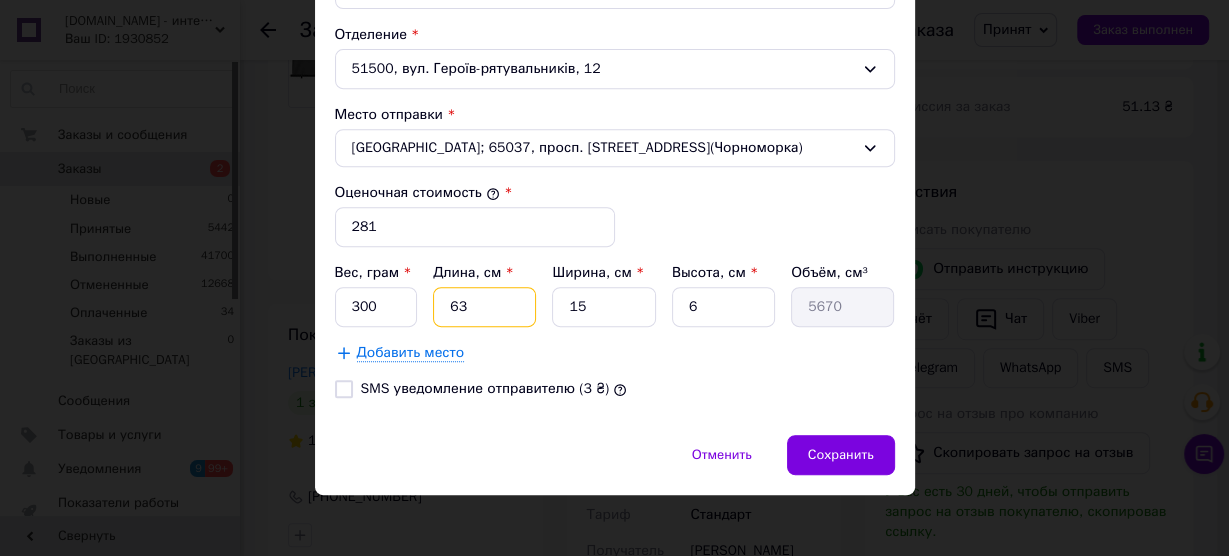drag, startPoint x: 481, startPoint y: 297, endPoint x: 439, endPoint y: 300, distance: 42.107006 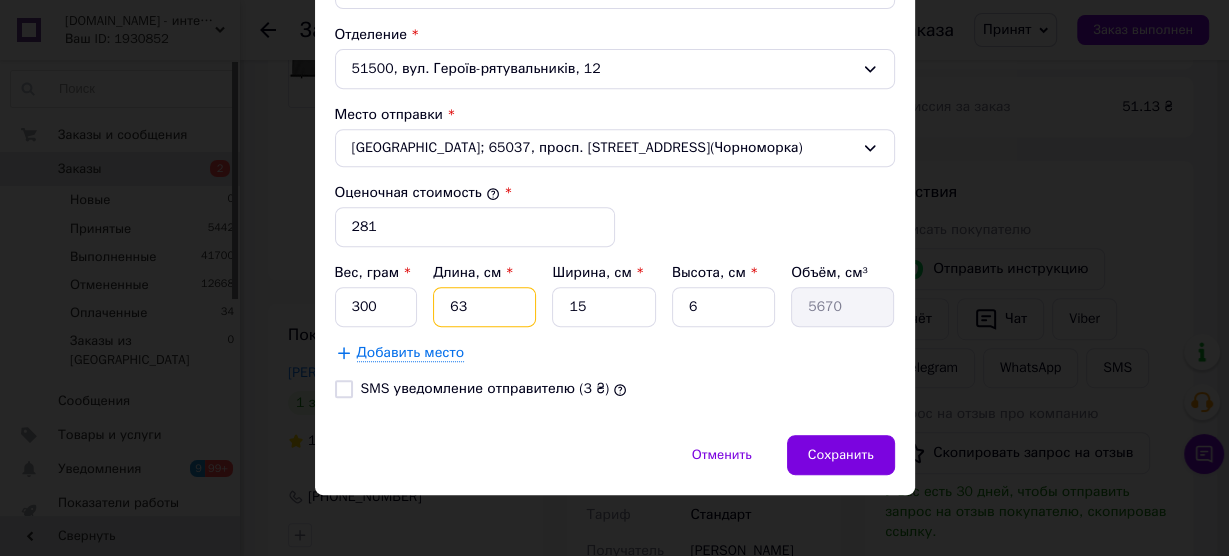 click on "63" at bounding box center (484, 307) 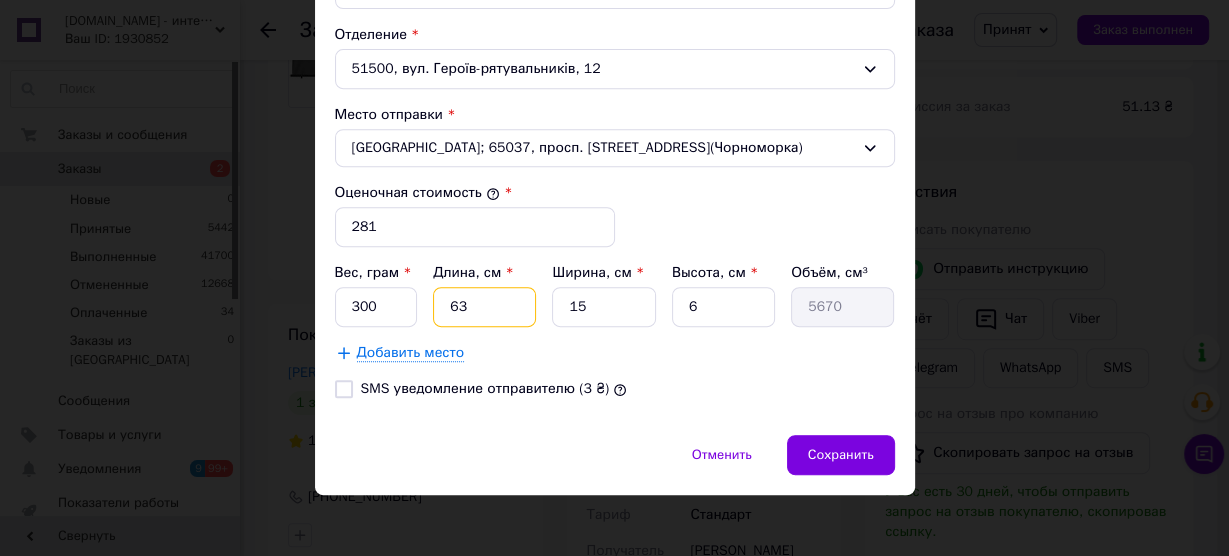 type on "5" 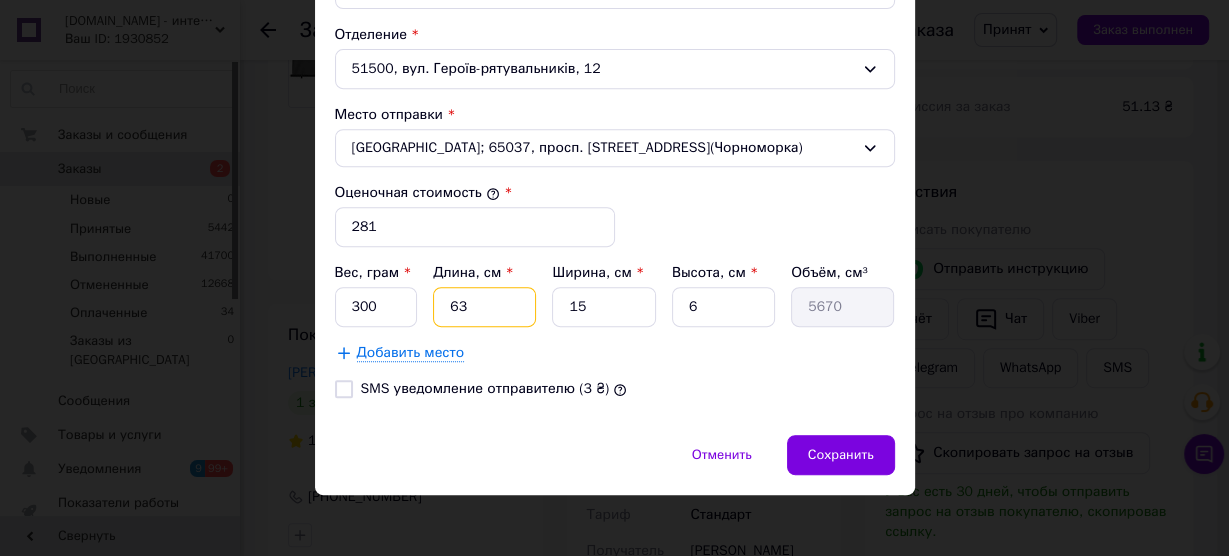 type on "450" 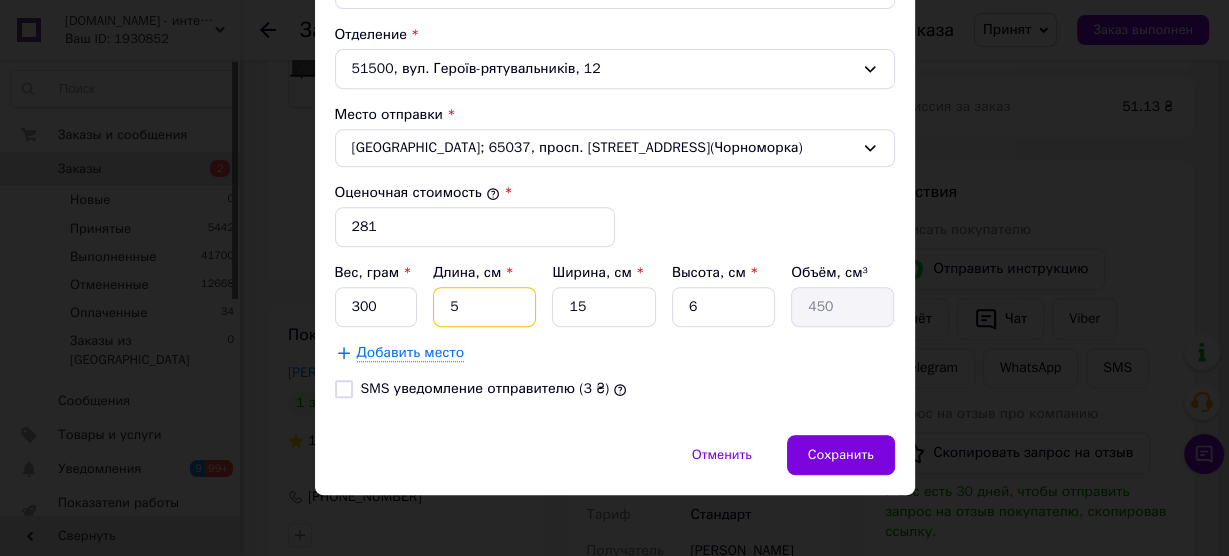 type on "56" 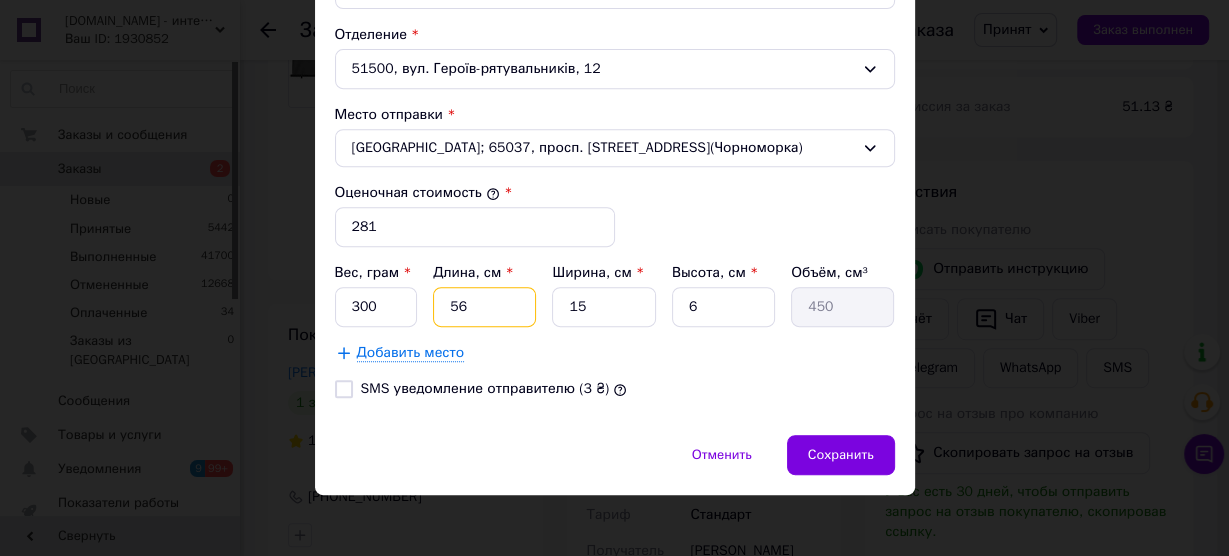 type on "5040" 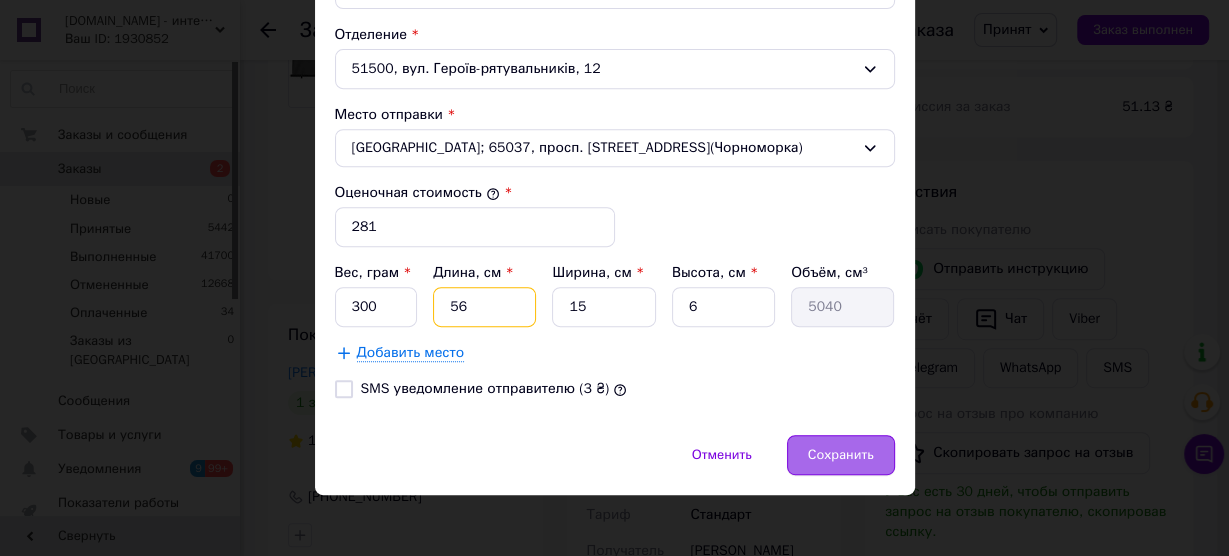 type on "56" 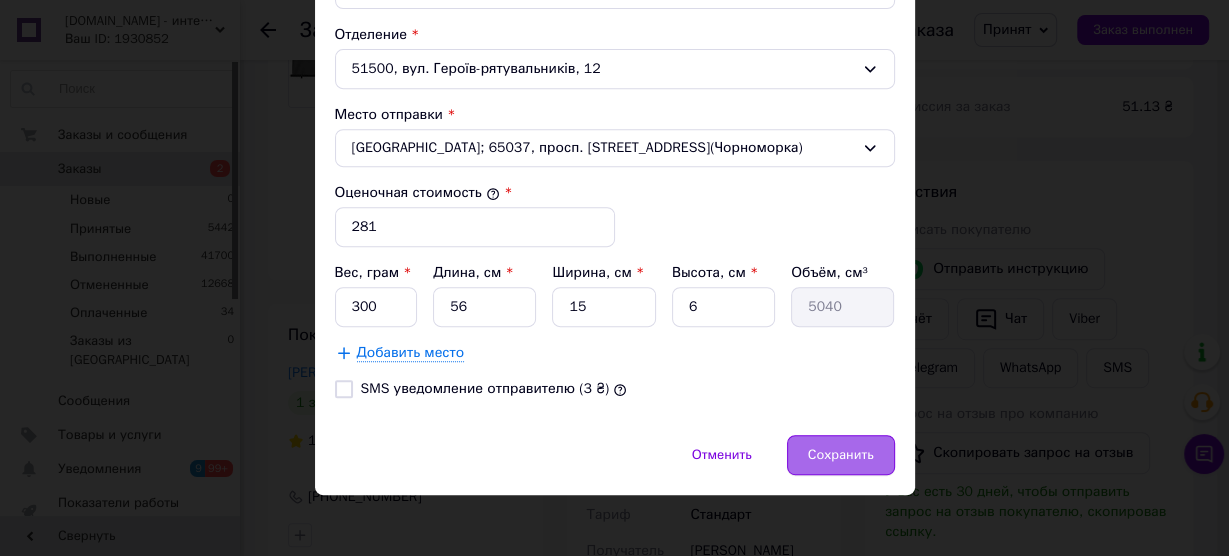 click on "Сохранить" at bounding box center [841, 455] 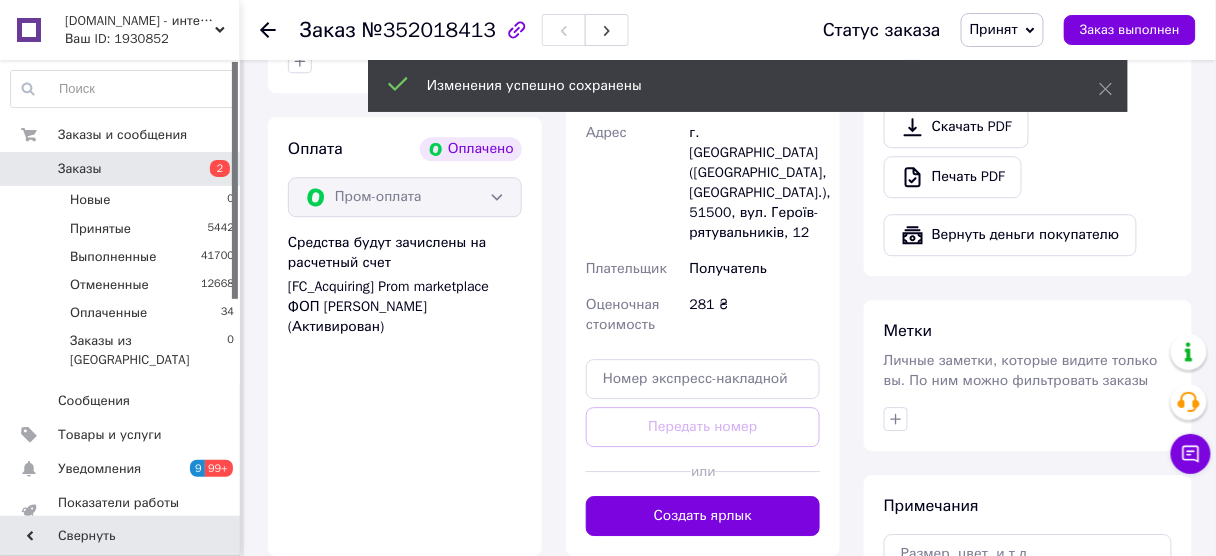 scroll, scrollTop: 1440, scrollLeft: 0, axis: vertical 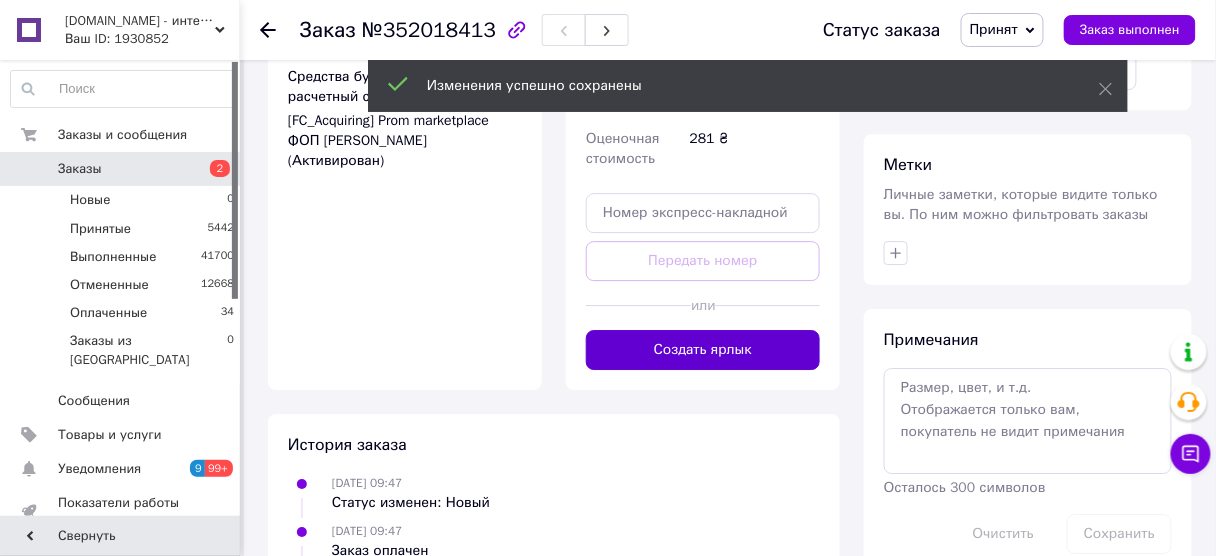 click on "Создать ярлык" at bounding box center [703, 350] 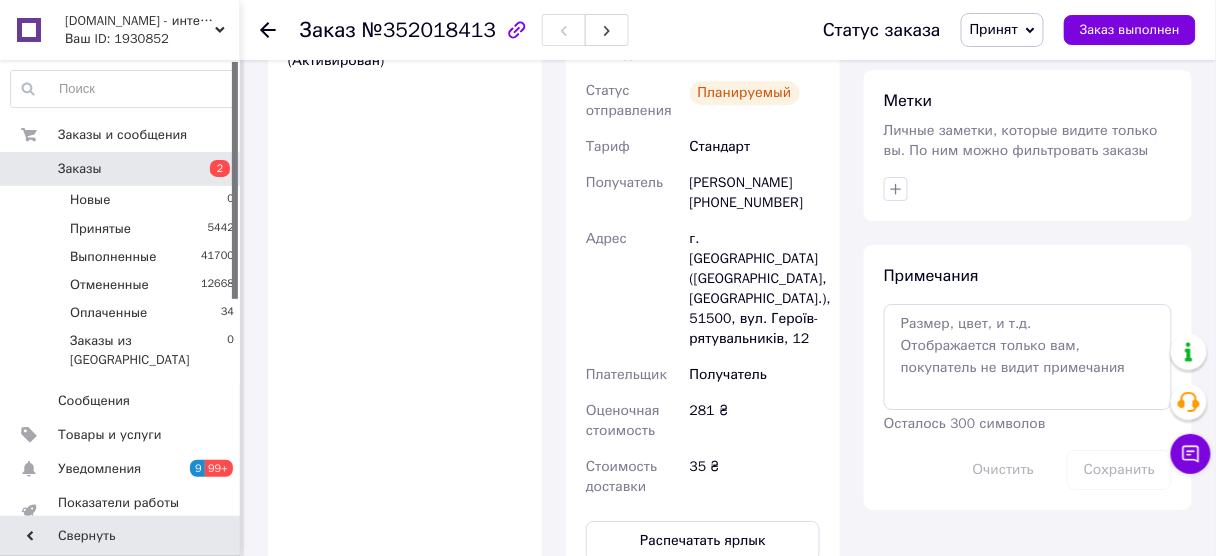 scroll, scrollTop: 1760, scrollLeft: 0, axis: vertical 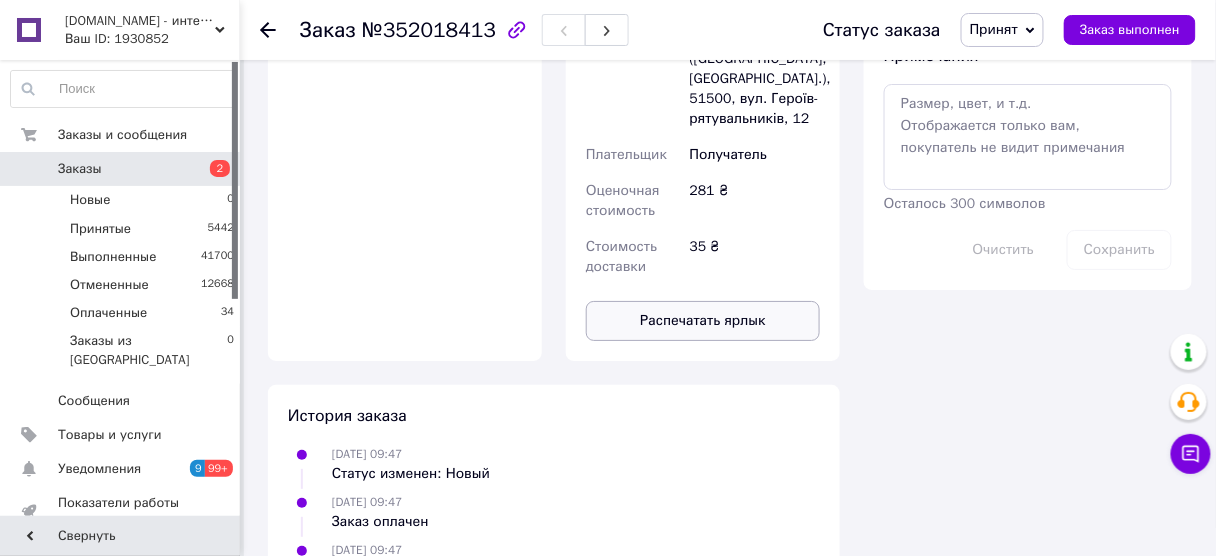click on "Распечатать ярлык" at bounding box center [703, 321] 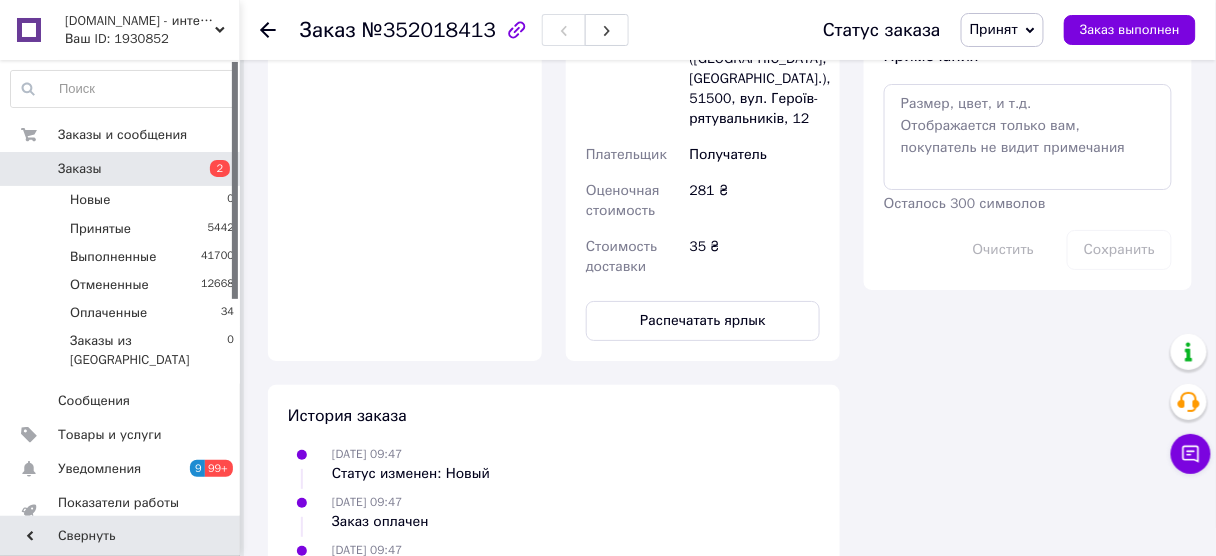 click on "Заказы 2" at bounding box center (123, 169) 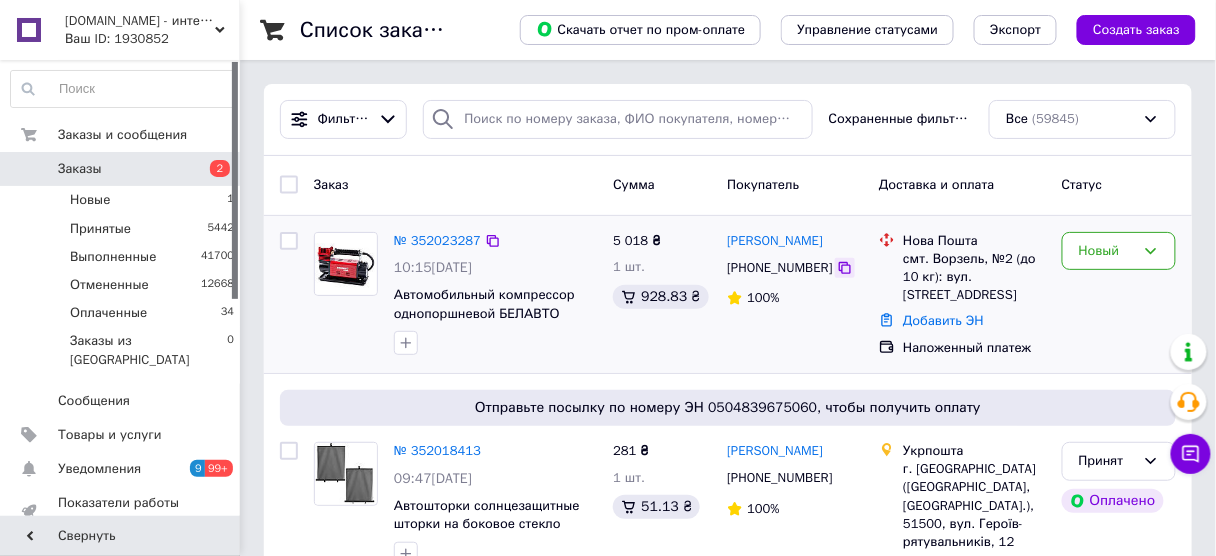 click 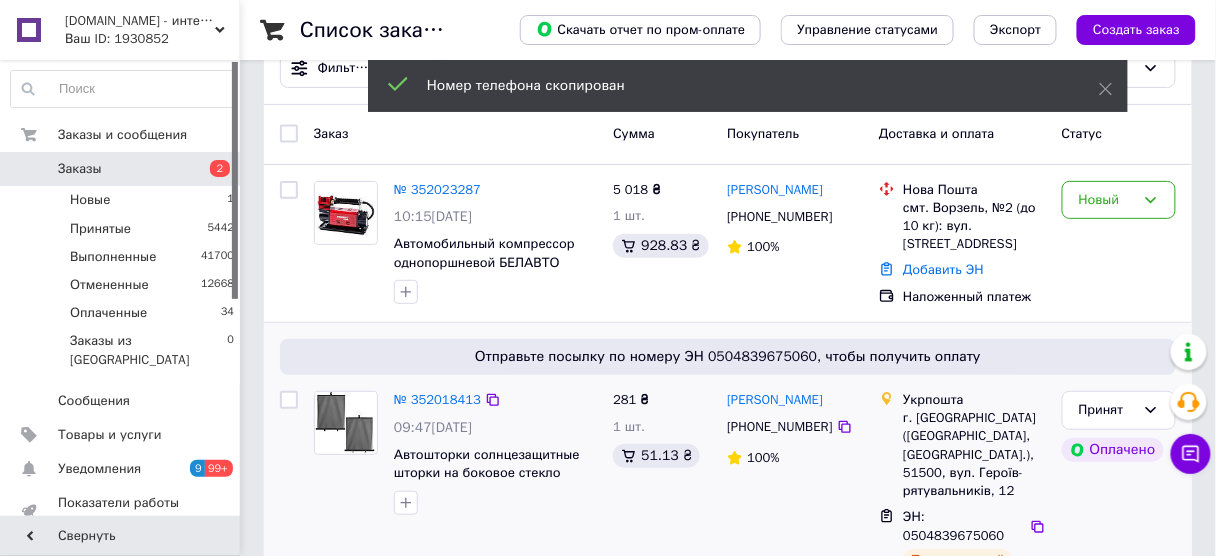 scroll, scrollTop: 80, scrollLeft: 0, axis: vertical 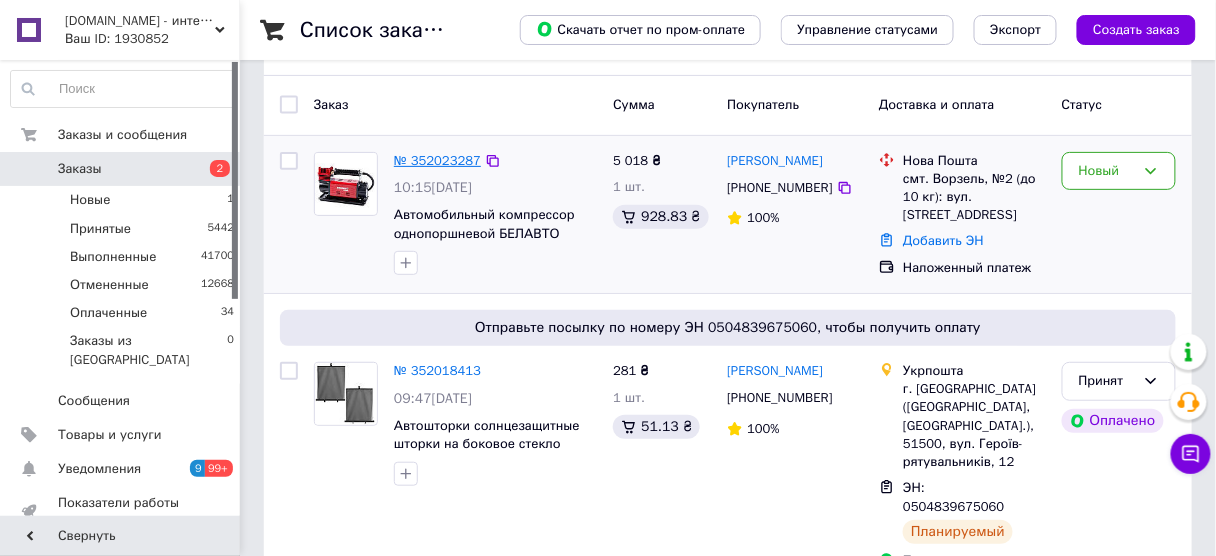 click on "№ 352023287" at bounding box center (437, 160) 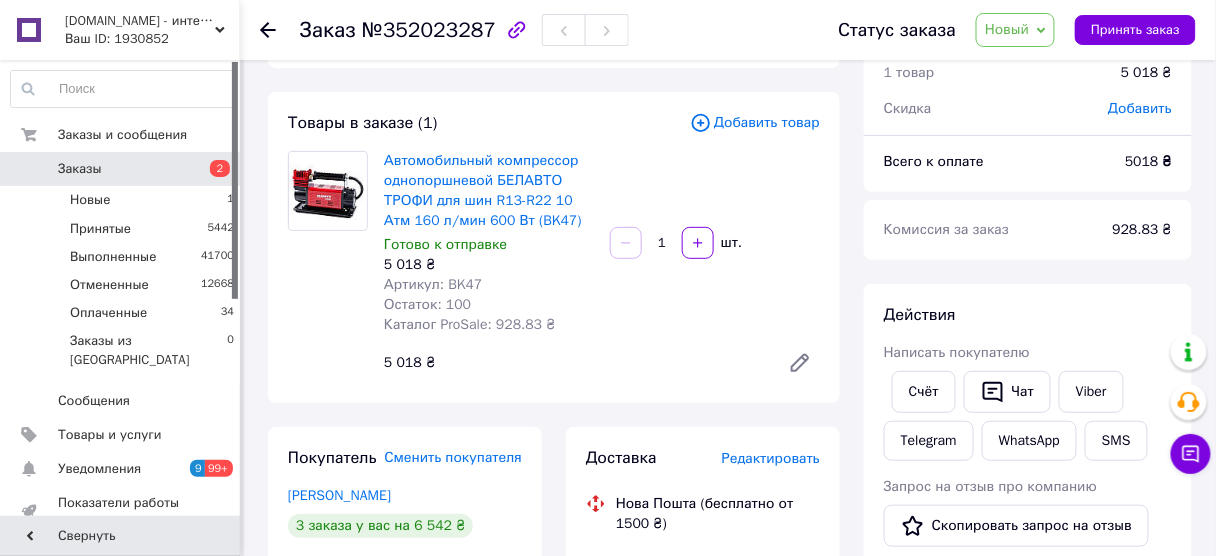 click on "Заказы" at bounding box center [121, 169] 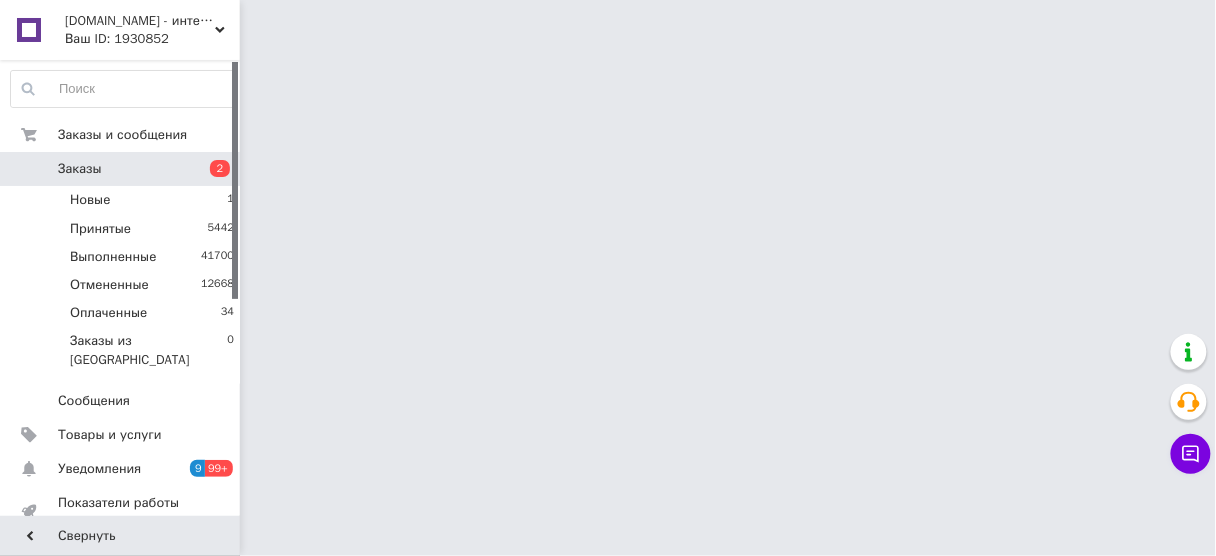 scroll, scrollTop: 0, scrollLeft: 0, axis: both 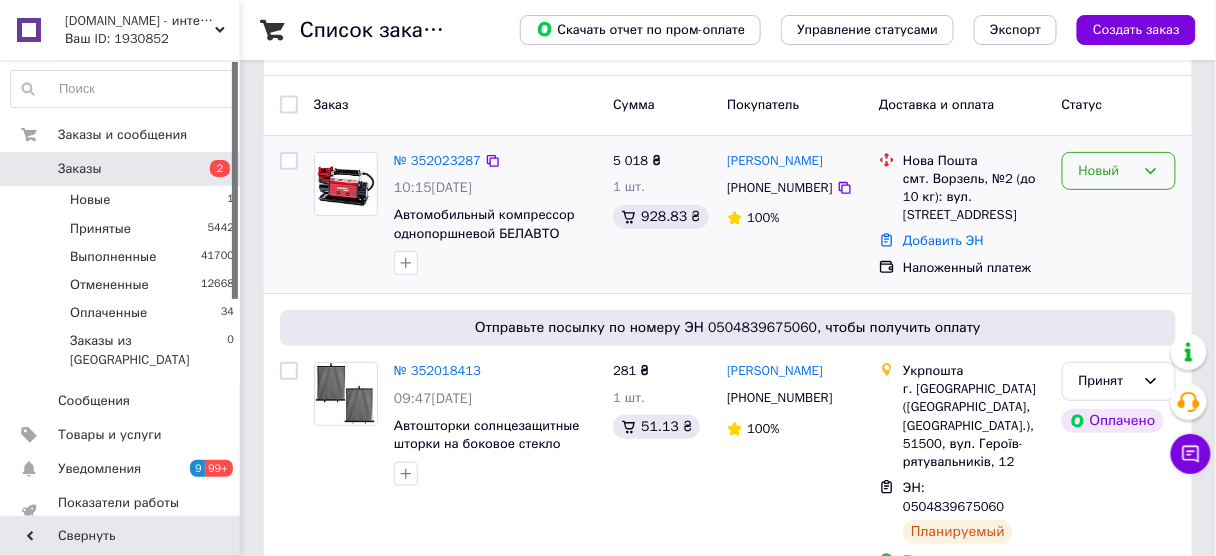 click on "Новый" at bounding box center [1107, 171] 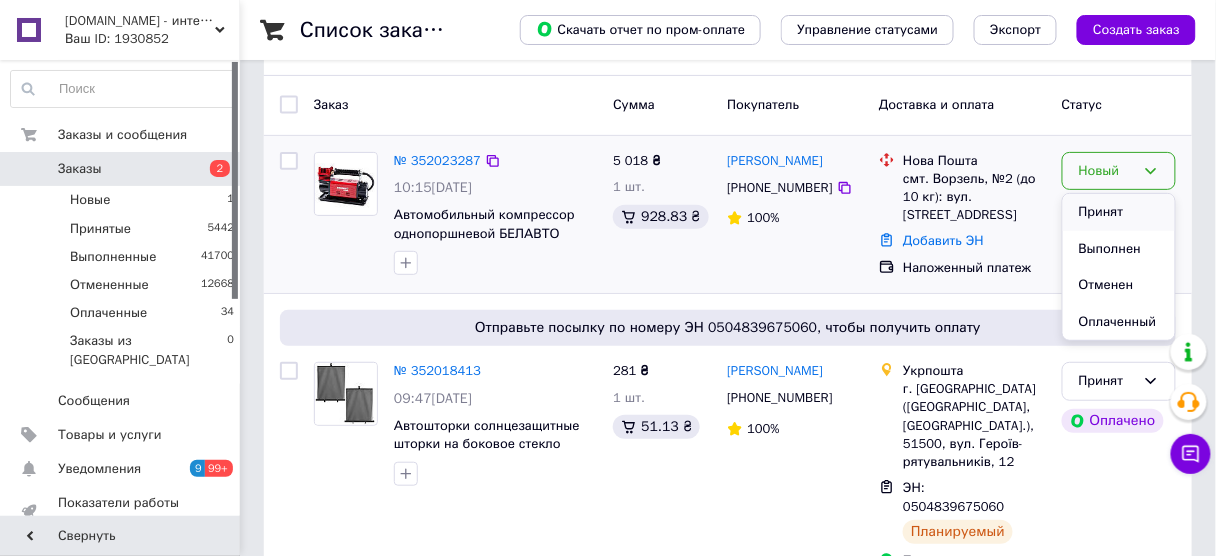 click on "Принят" at bounding box center [1119, 212] 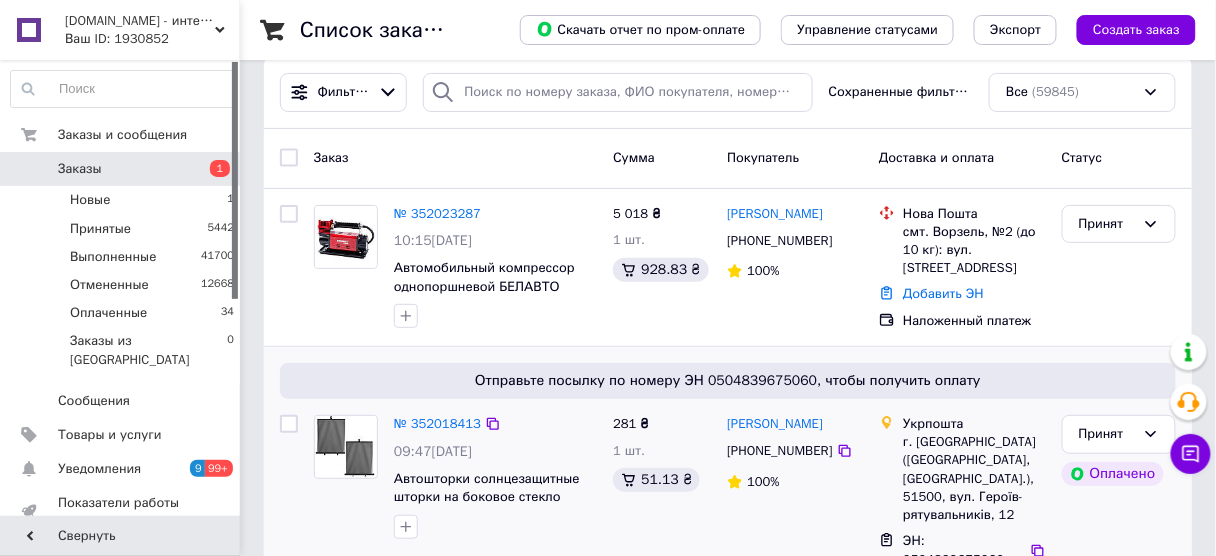 scroll, scrollTop: 0, scrollLeft: 0, axis: both 